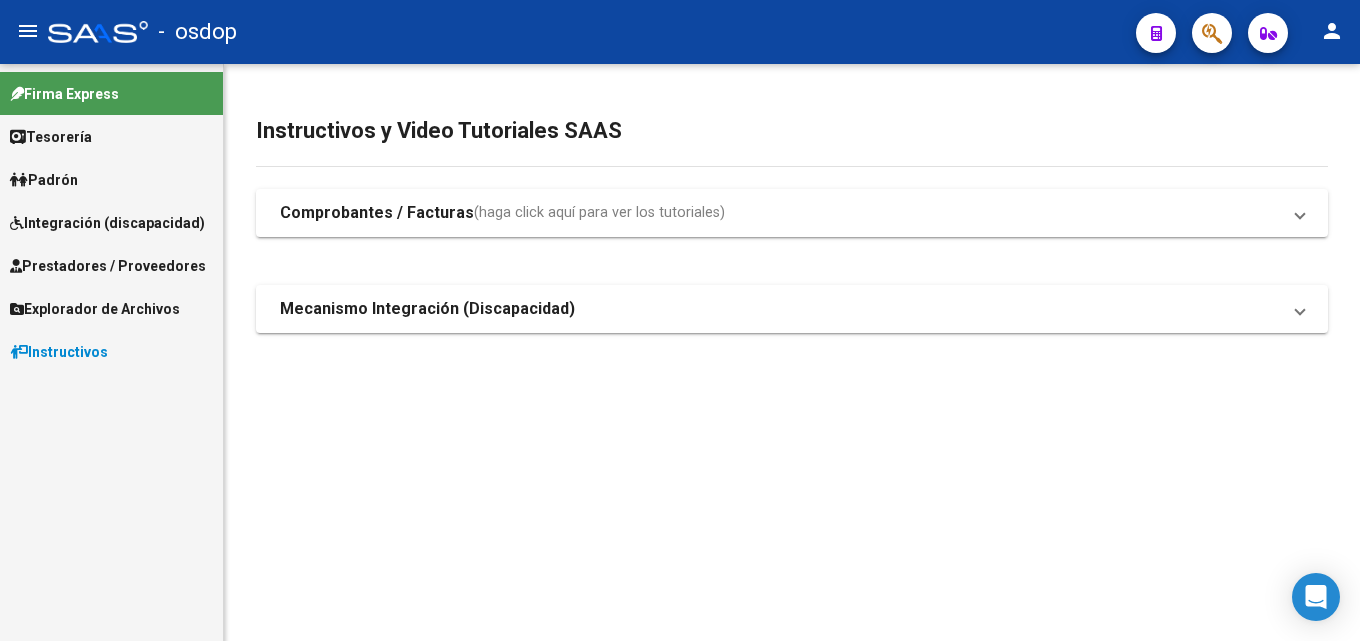 scroll, scrollTop: 0, scrollLeft: 0, axis: both 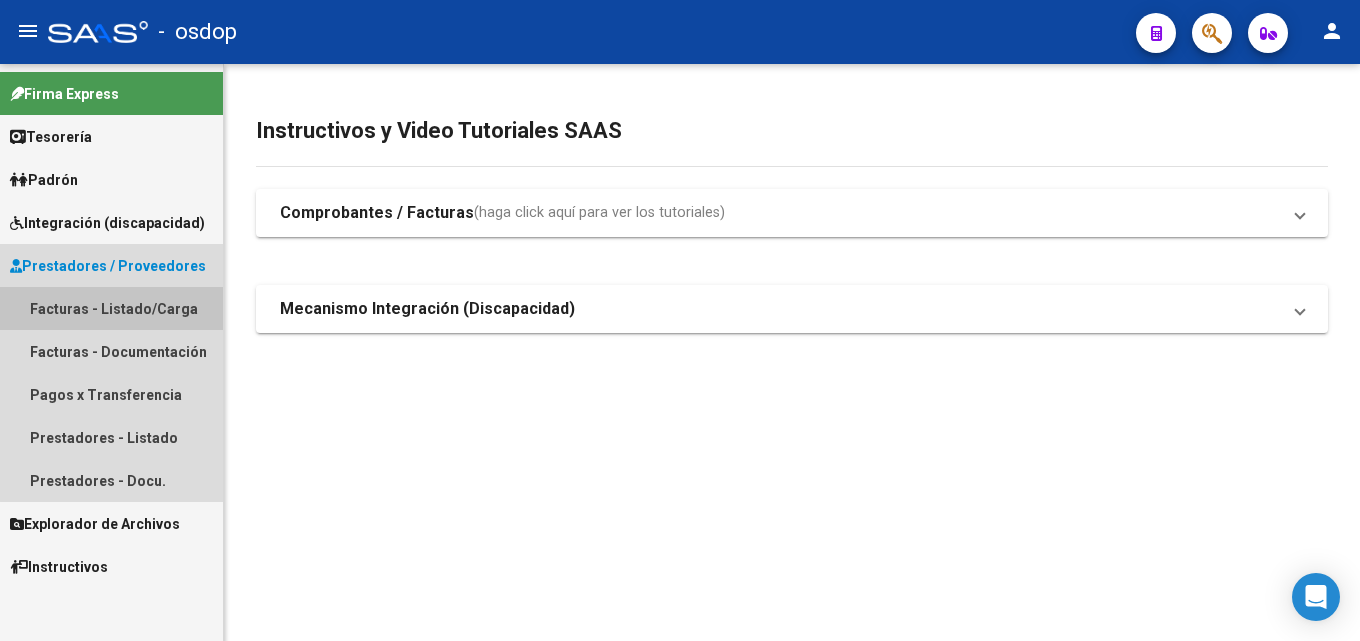 click on "Facturas - Listado/Carga" at bounding box center (111, 308) 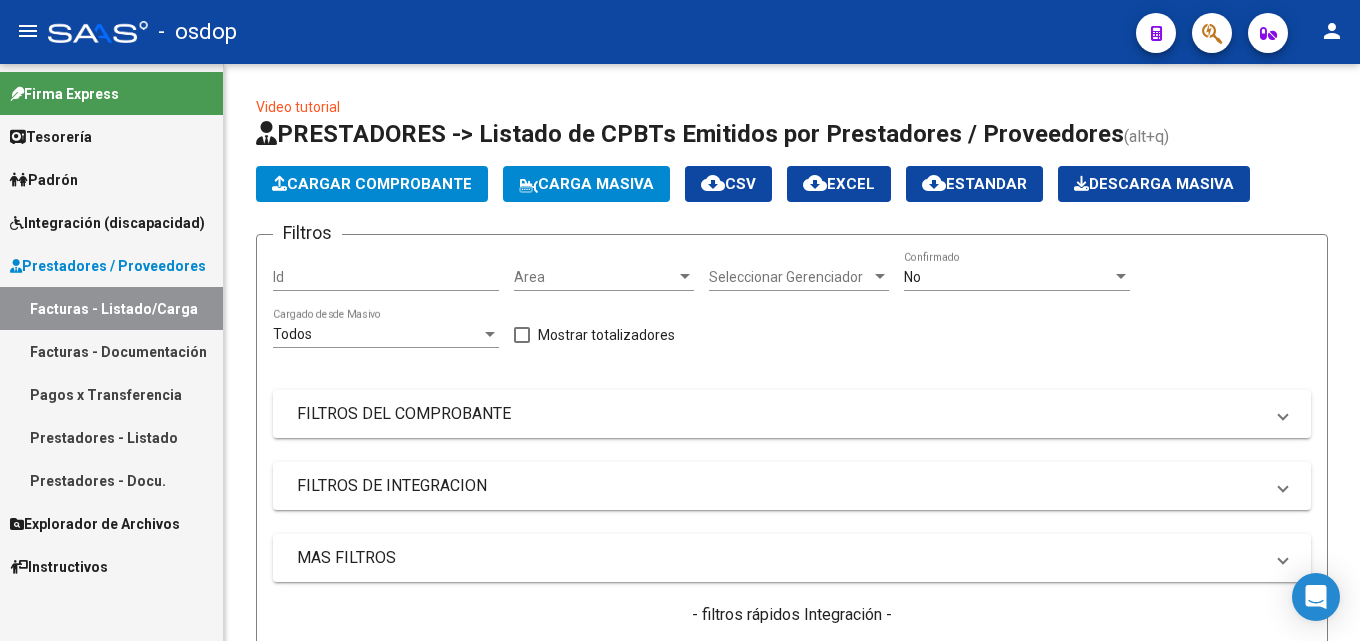 click on "PRESTADORES -> Listado de CPBTs Emitidos por Prestadores / Proveedores (alt+q)" 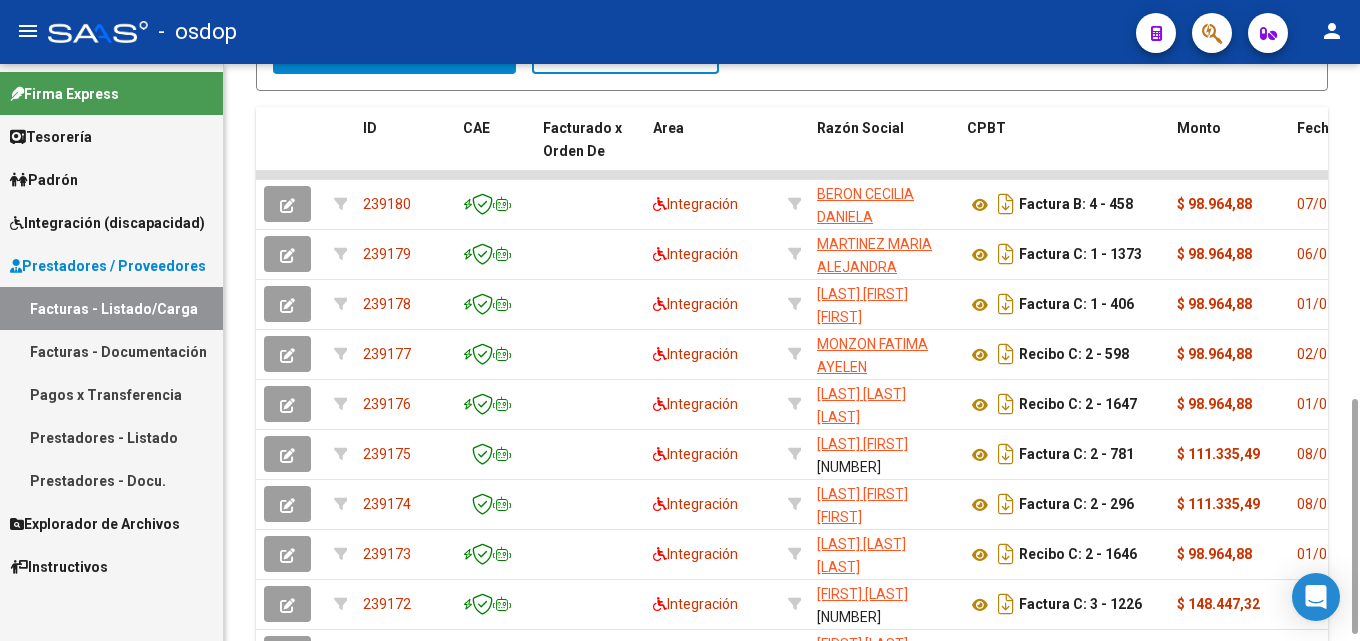 scroll, scrollTop: 750, scrollLeft: 0, axis: vertical 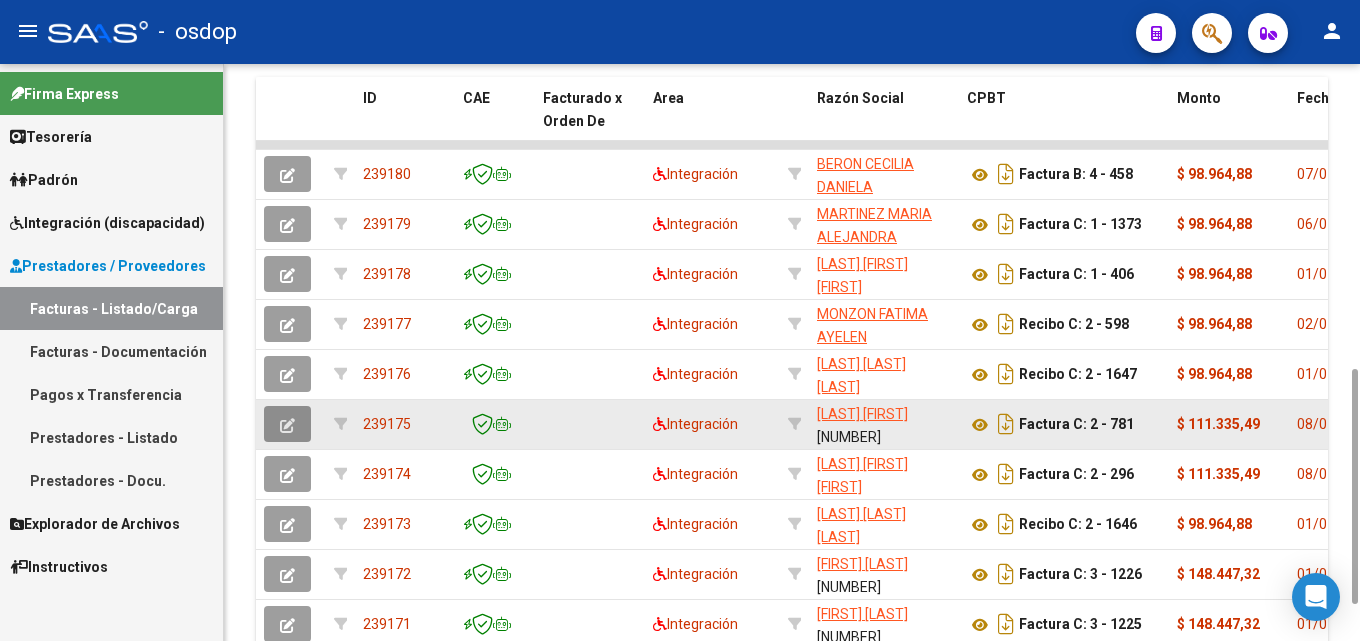 click 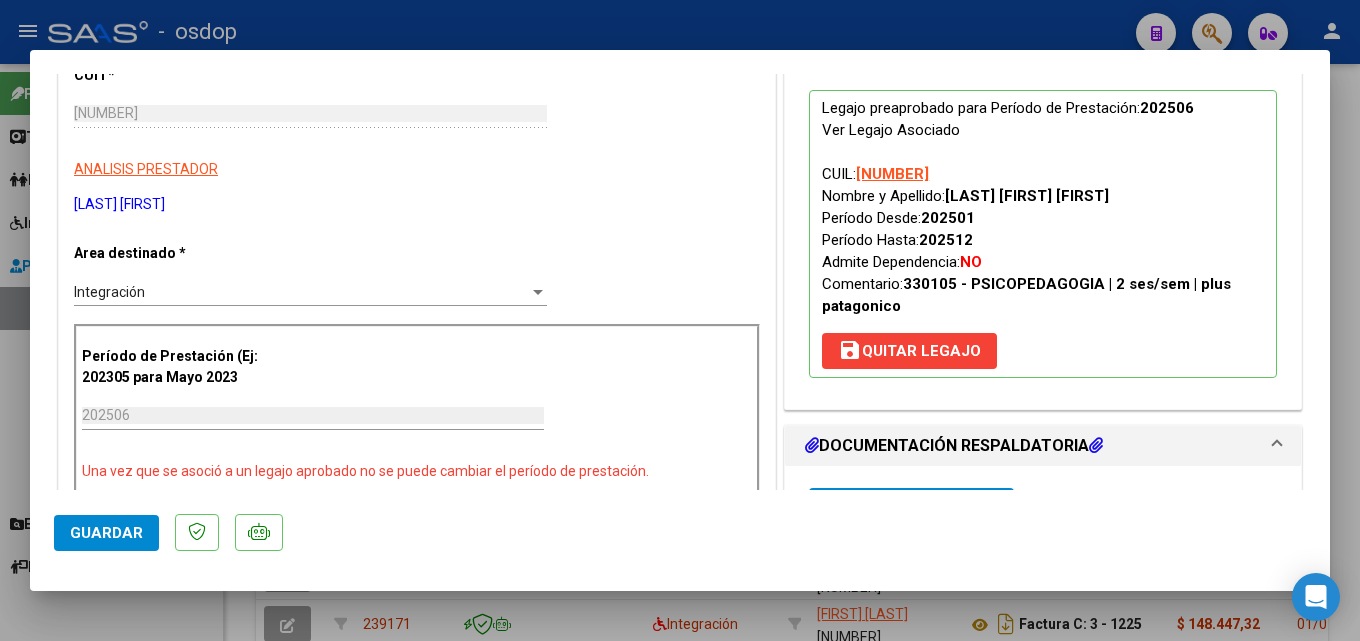 scroll, scrollTop: 267, scrollLeft: 0, axis: vertical 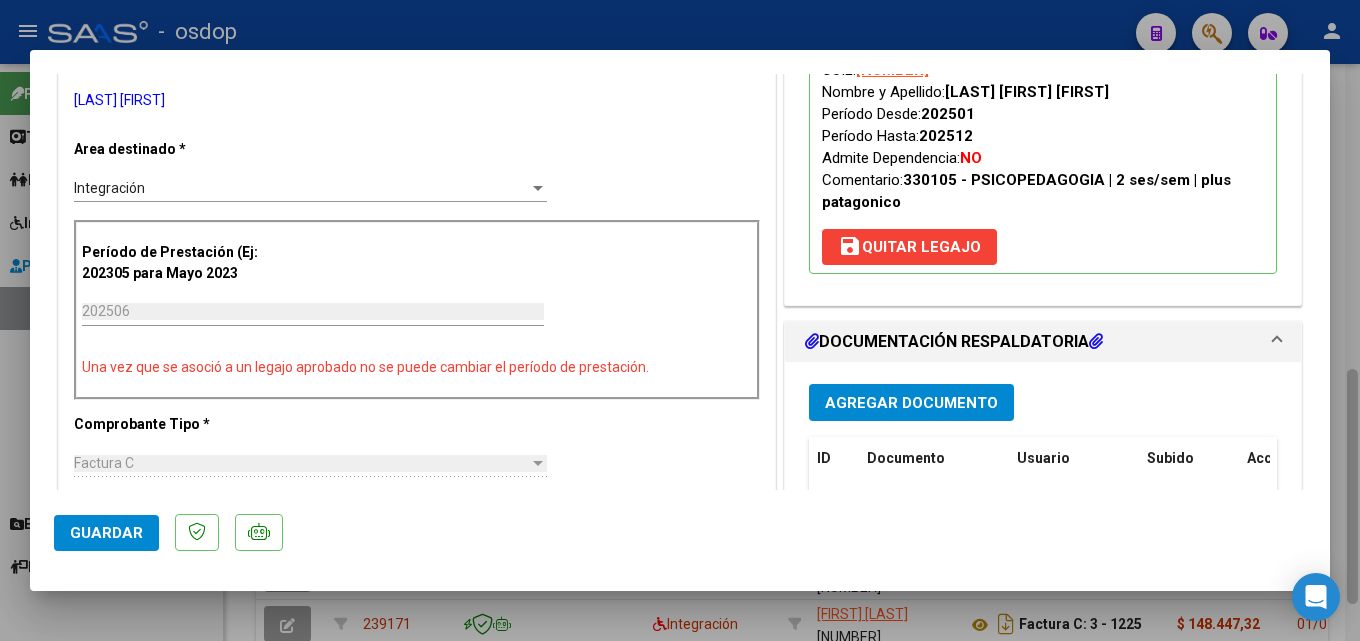 click at bounding box center [680, 320] 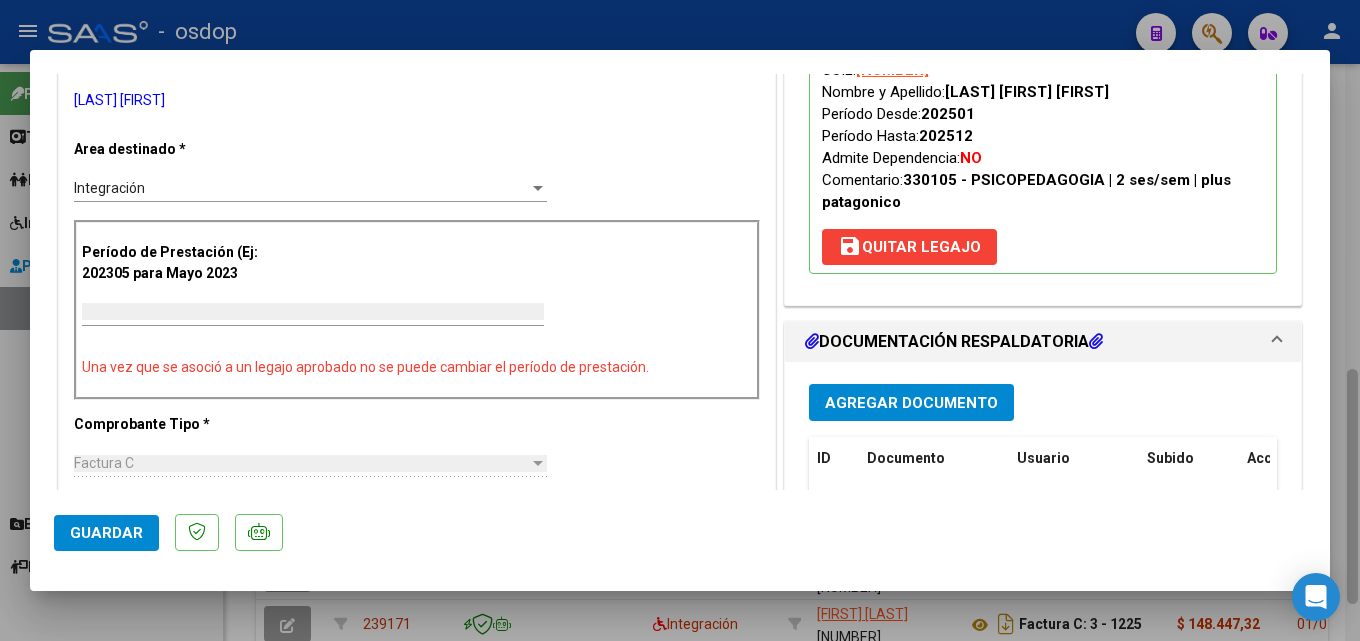 type 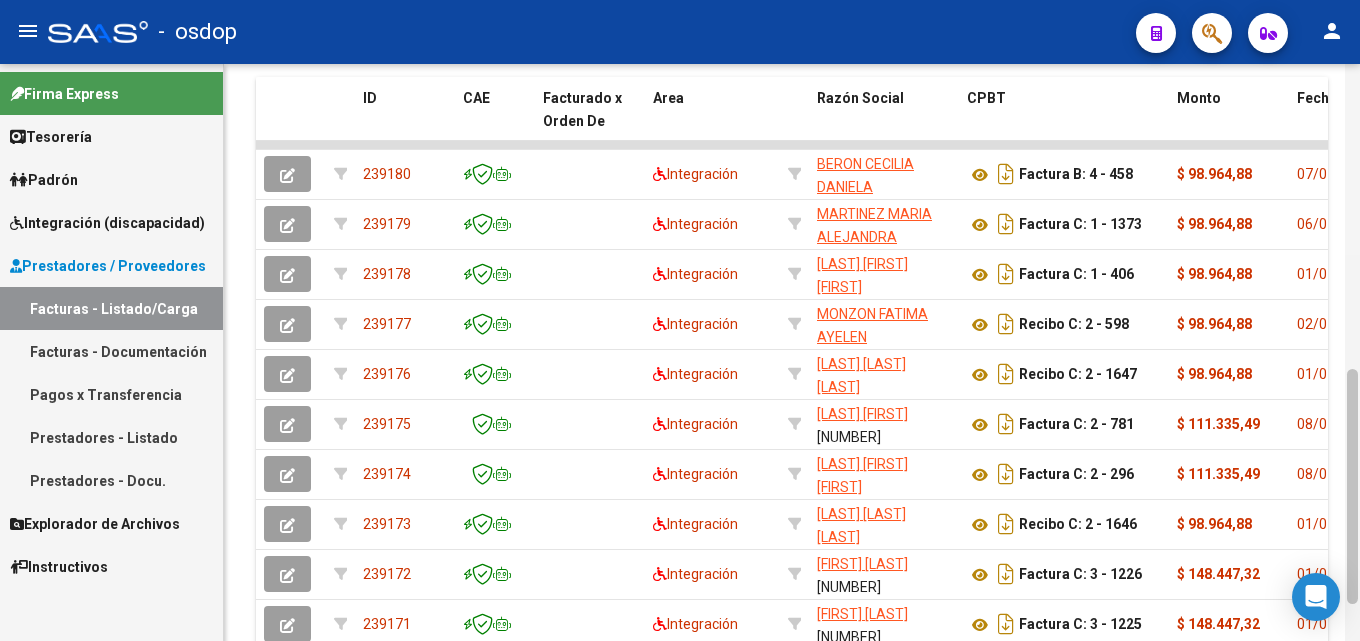 scroll, scrollTop: 839, scrollLeft: 0, axis: vertical 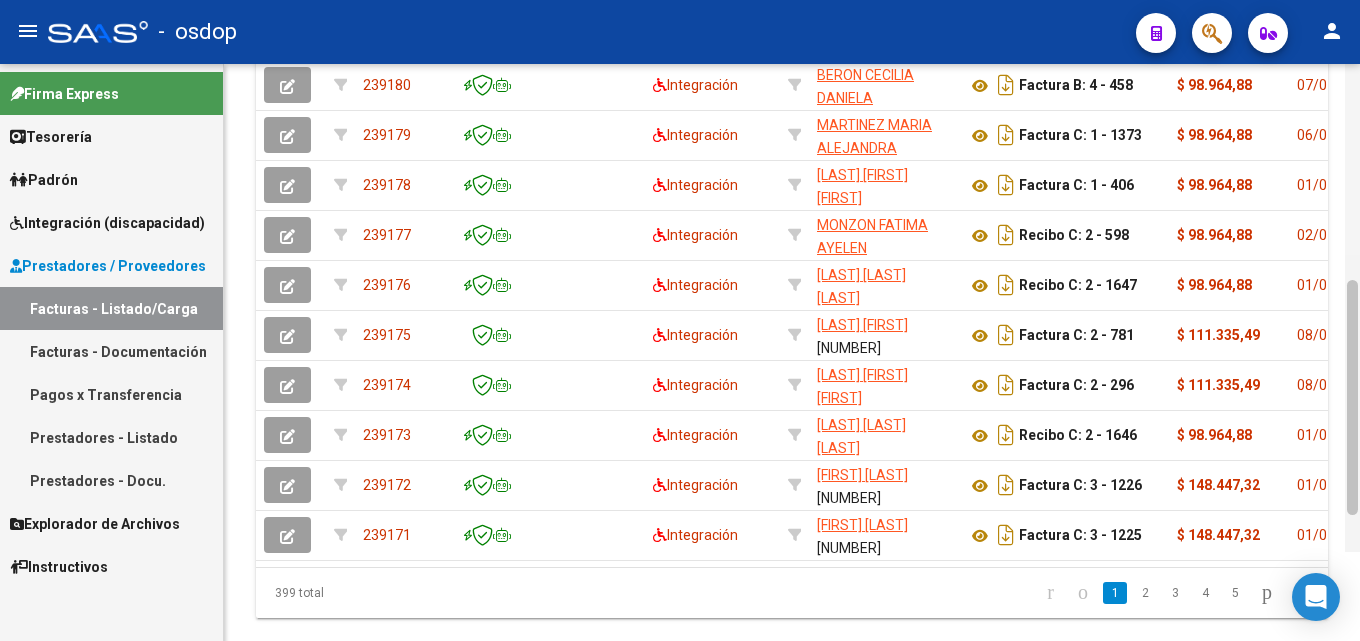 click 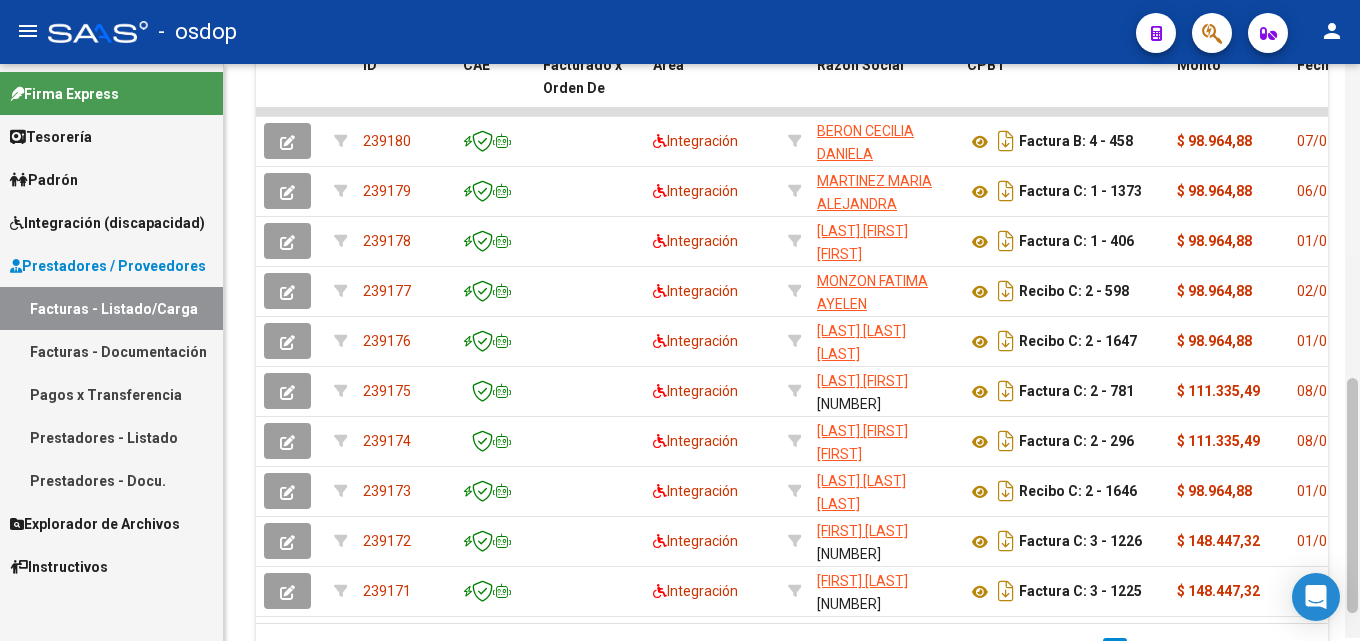 drag, startPoint x: 1348, startPoint y: 508, endPoint x: 1351, endPoint y: 484, distance: 24.186773 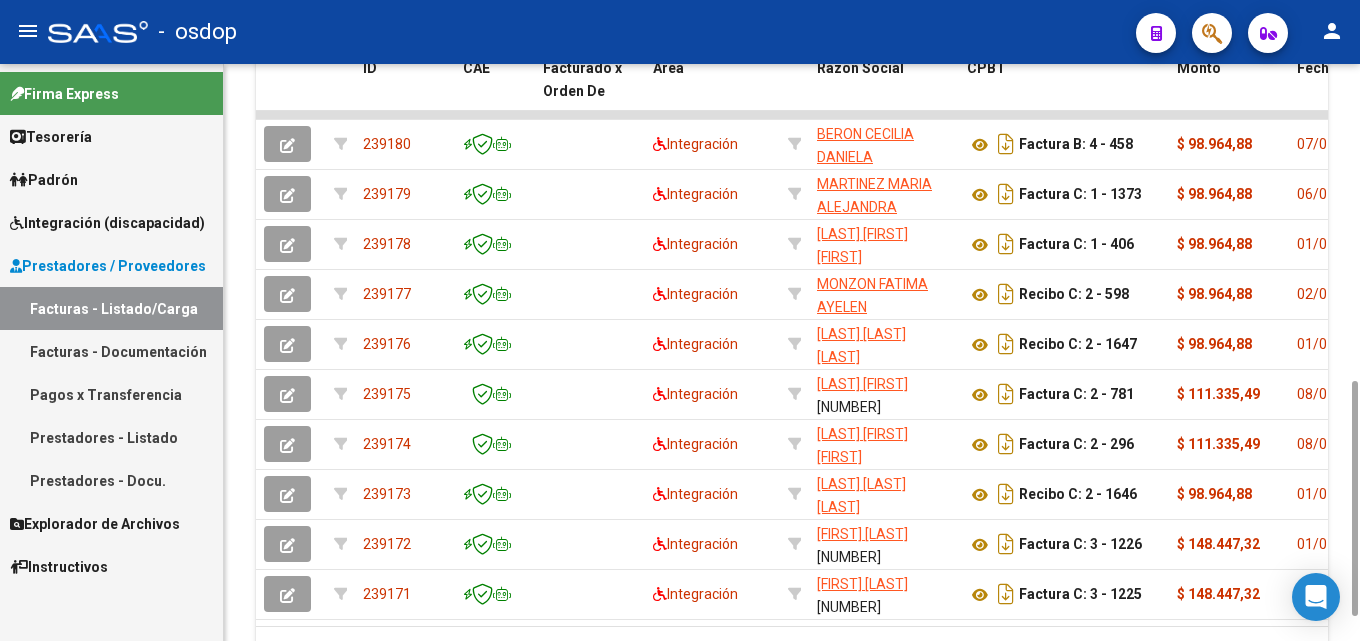 click 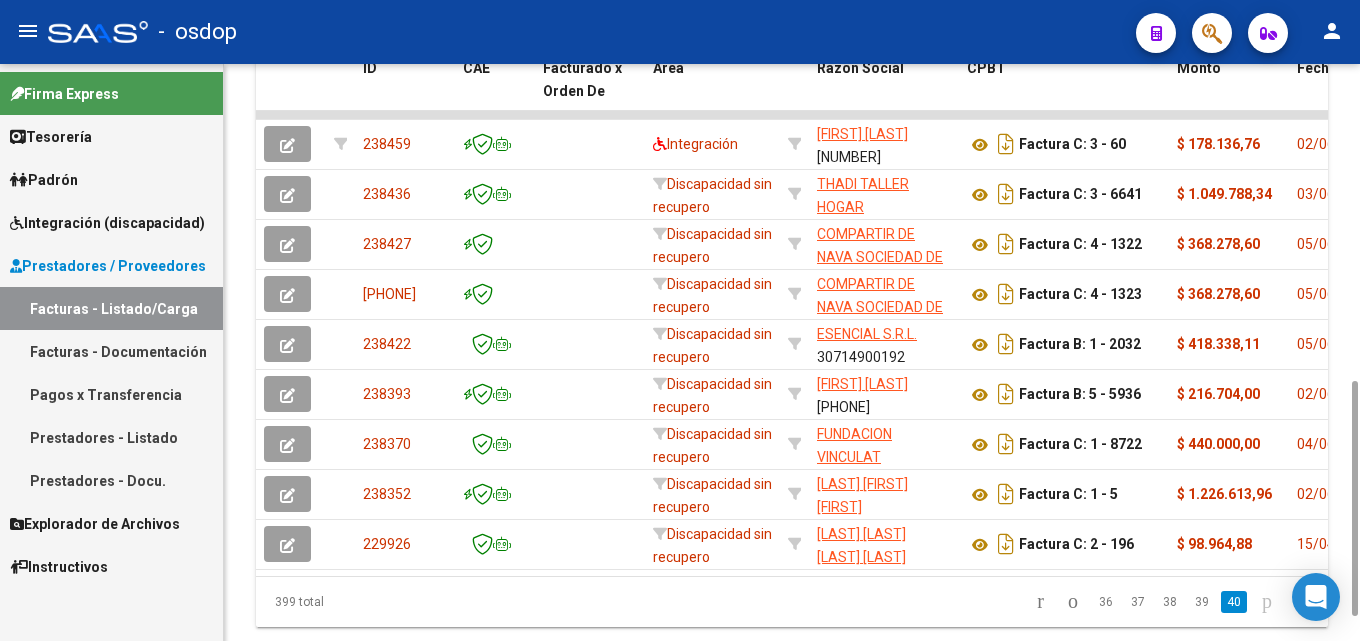 click 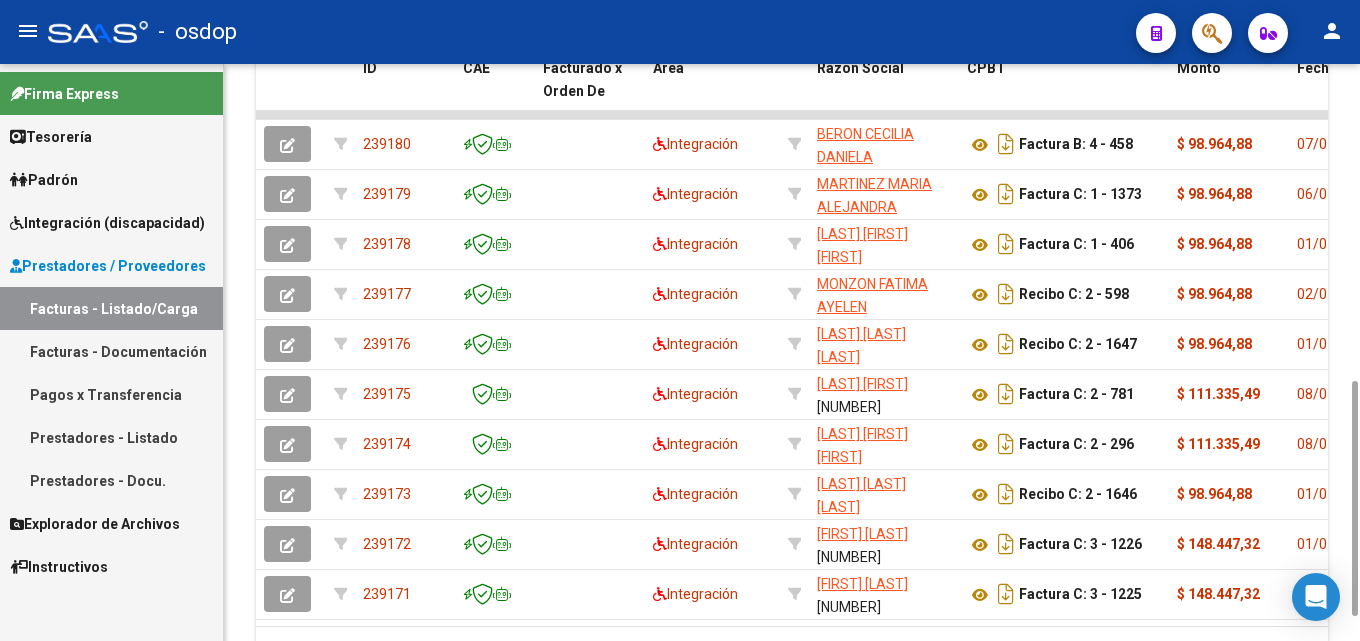 click on "2" 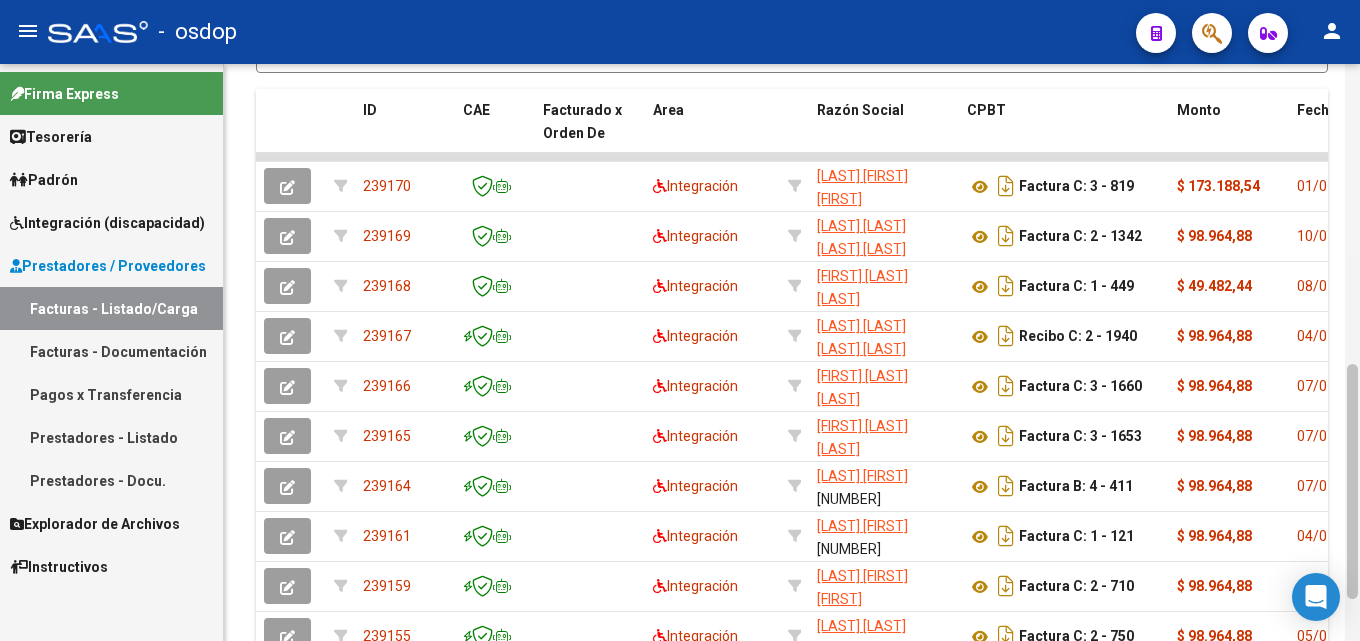 drag, startPoint x: 1356, startPoint y: 468, endPoint x: 1359, endPoint y: 454, distance: 14.3178215 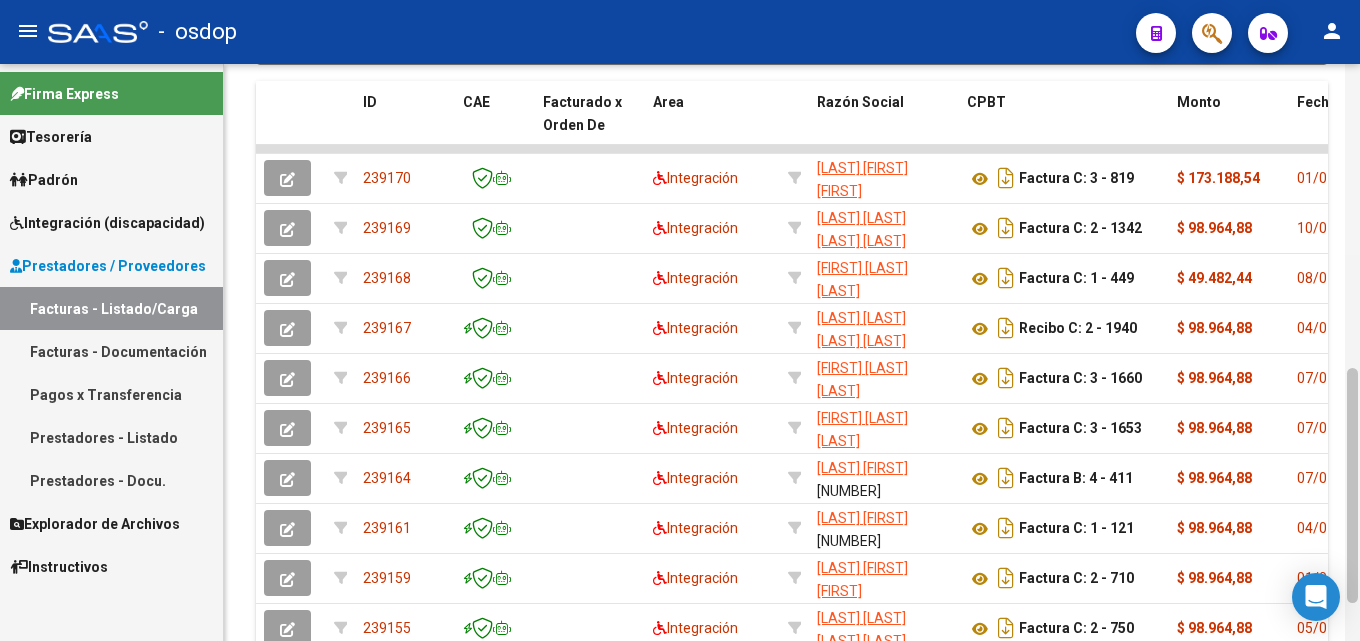 scroll, scrollTop: 839, scrollLeft: 0, axis: vertical 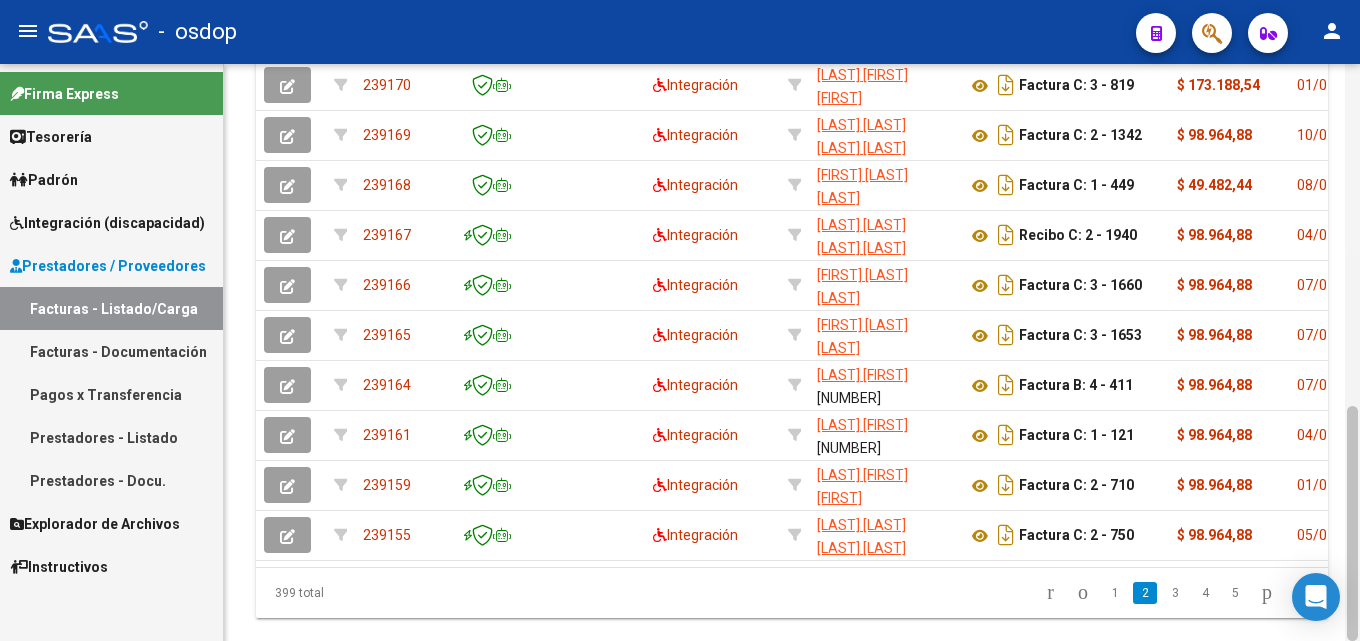 click 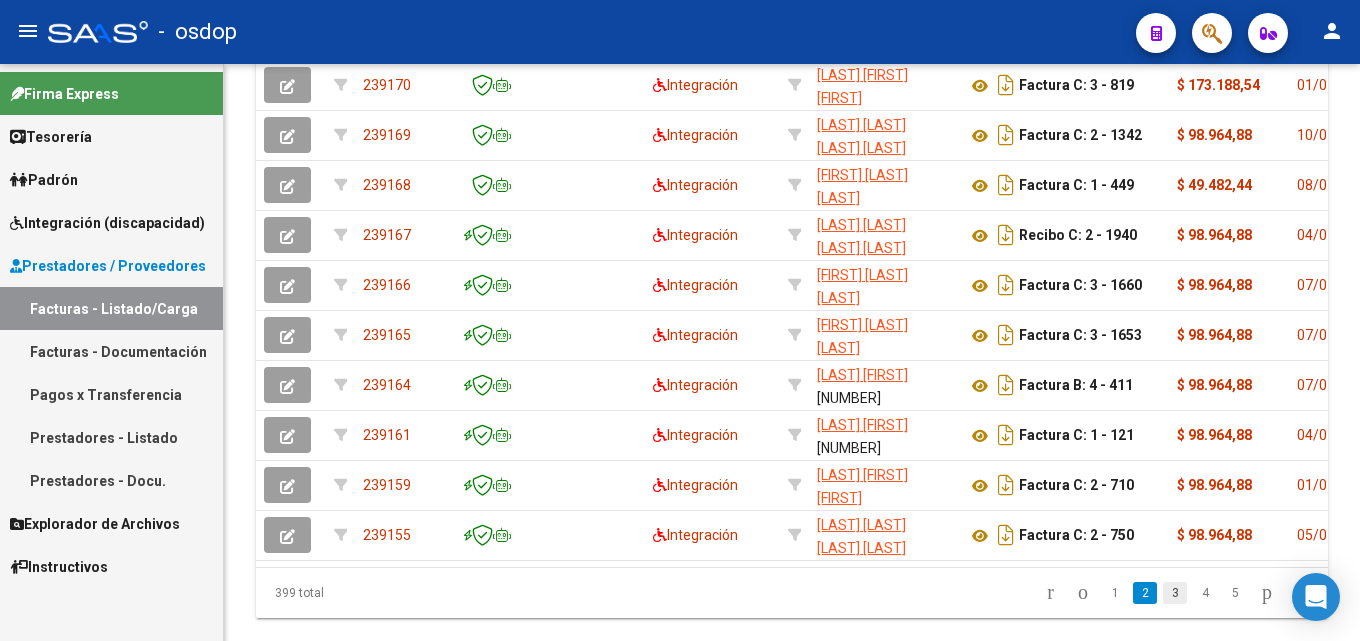 click on "3" 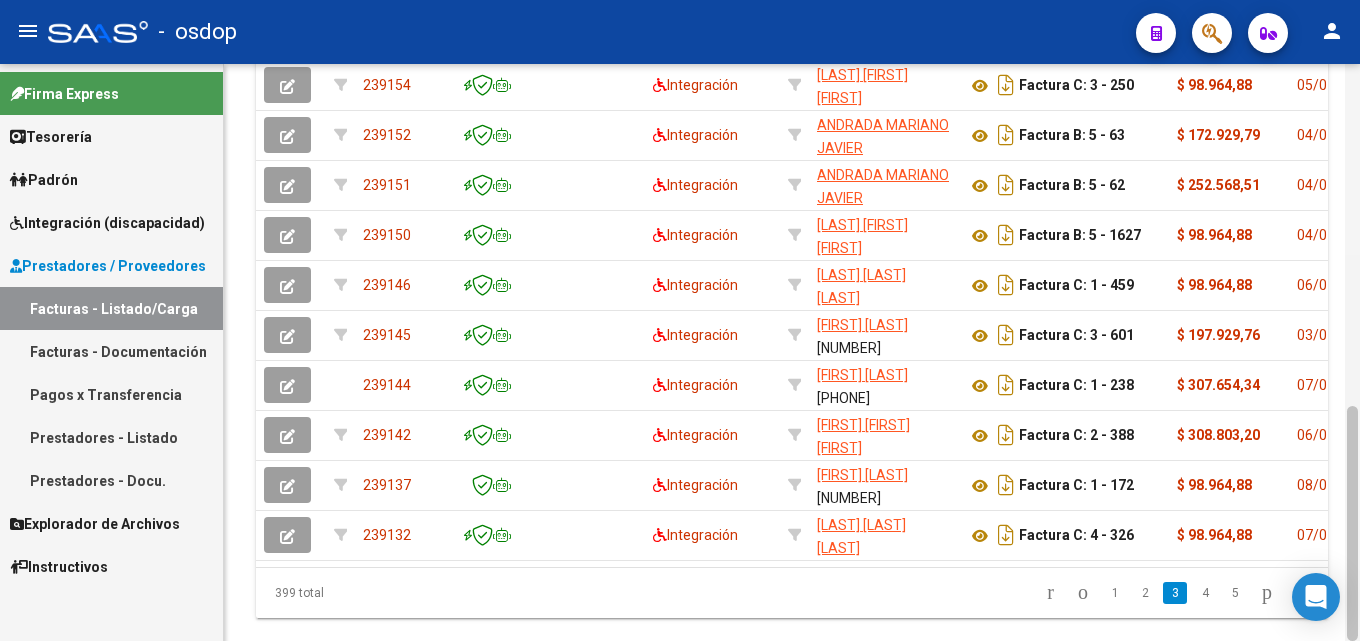 drag, startPoint x: 1358, startPoint y: 510, endPoint x: 1359, endPoint y: 482, distance: 28.01785 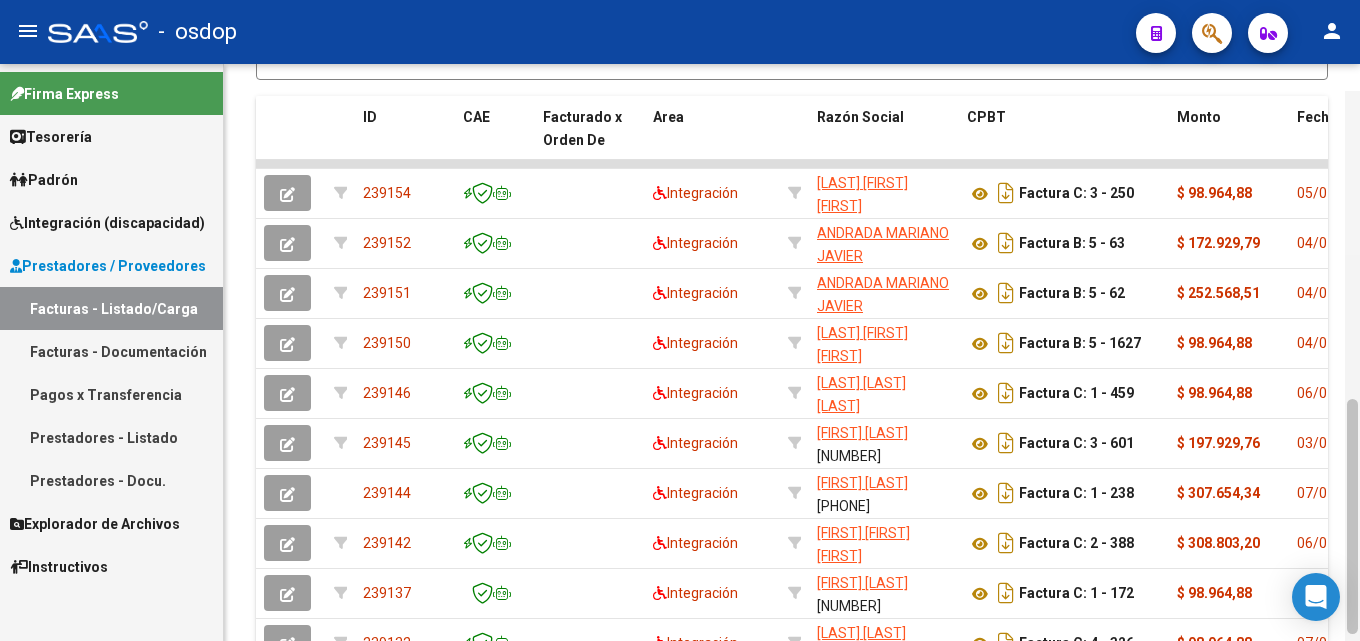 scroll, scrollTop: 758, scrollLeft: 0, axis: vertical 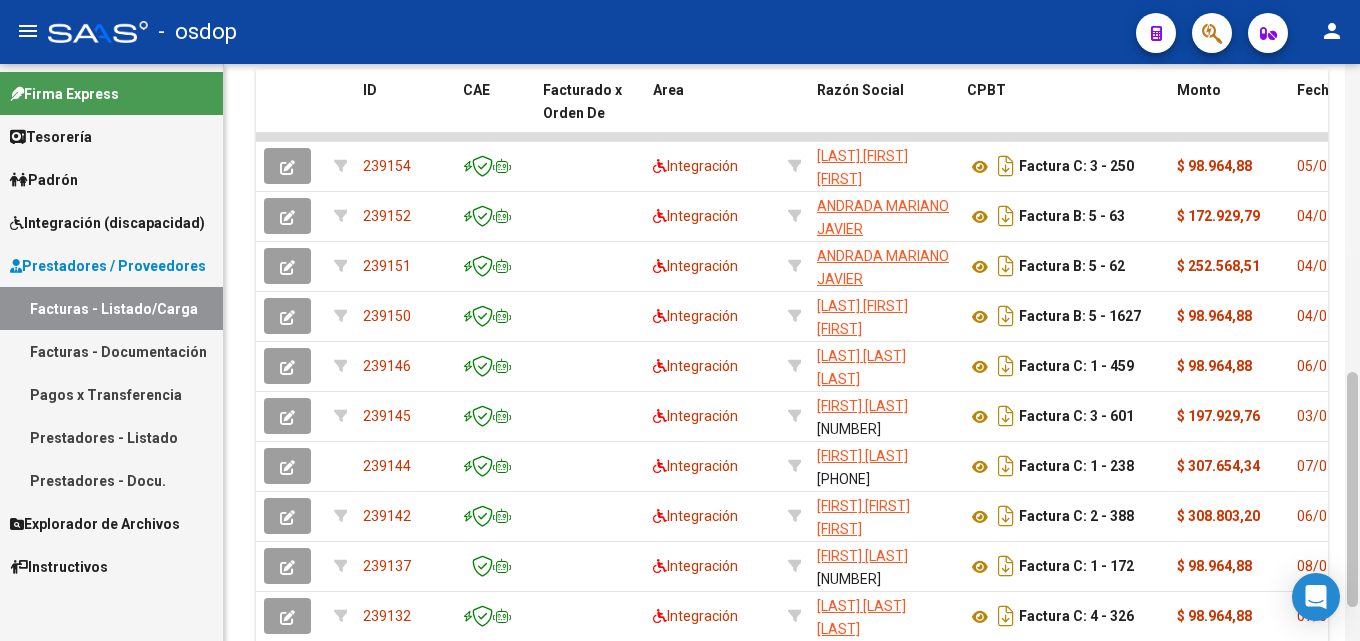 drag, startPoint x: 1354, startPoint y: 484, endPoint x: 1359, endPoint y: 463, distance: 21.587032 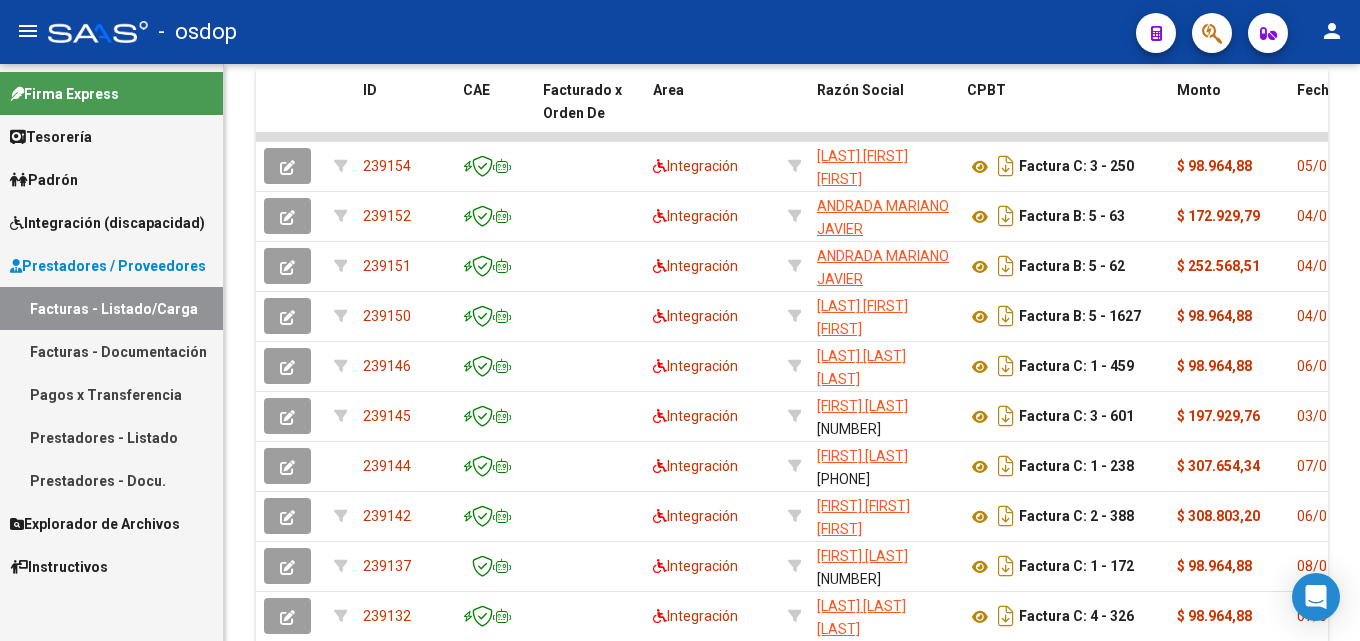 click 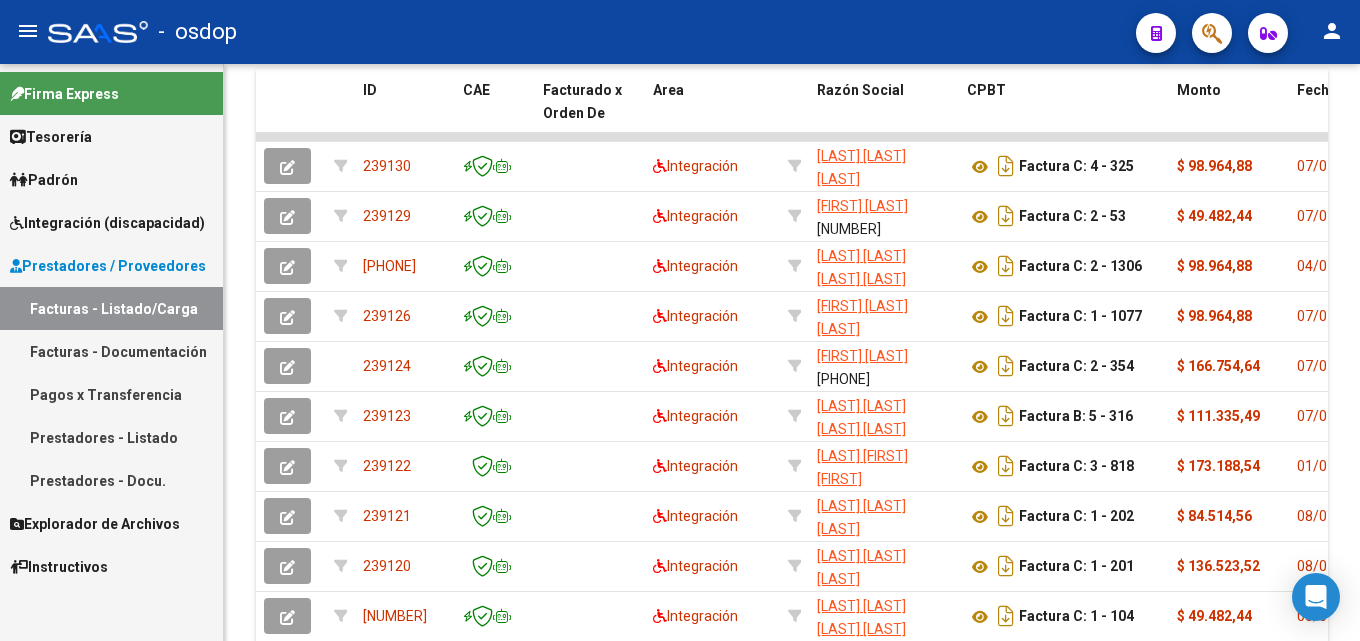 click 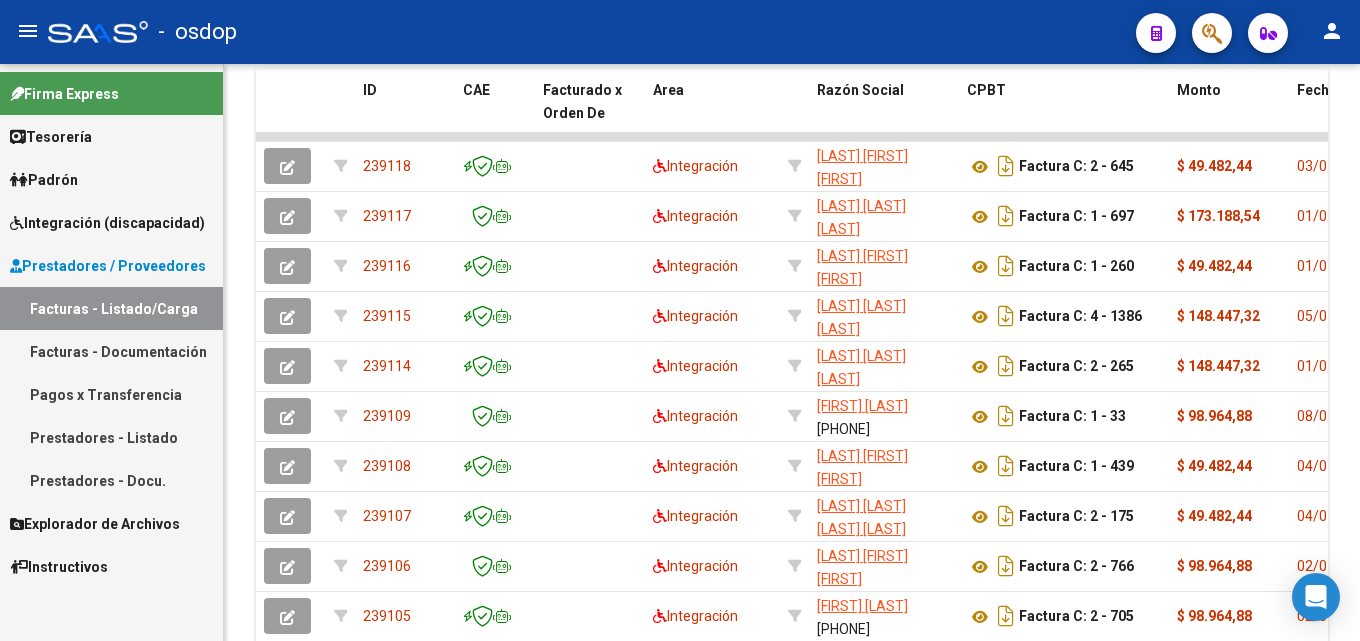 click 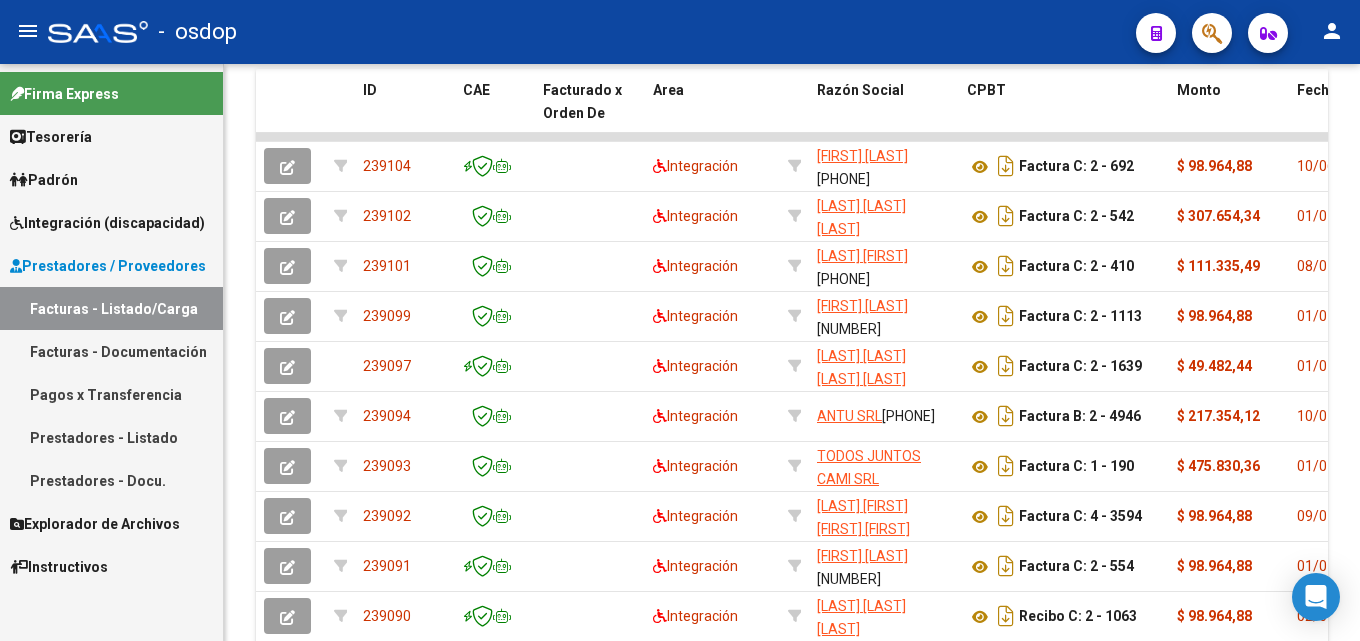 click 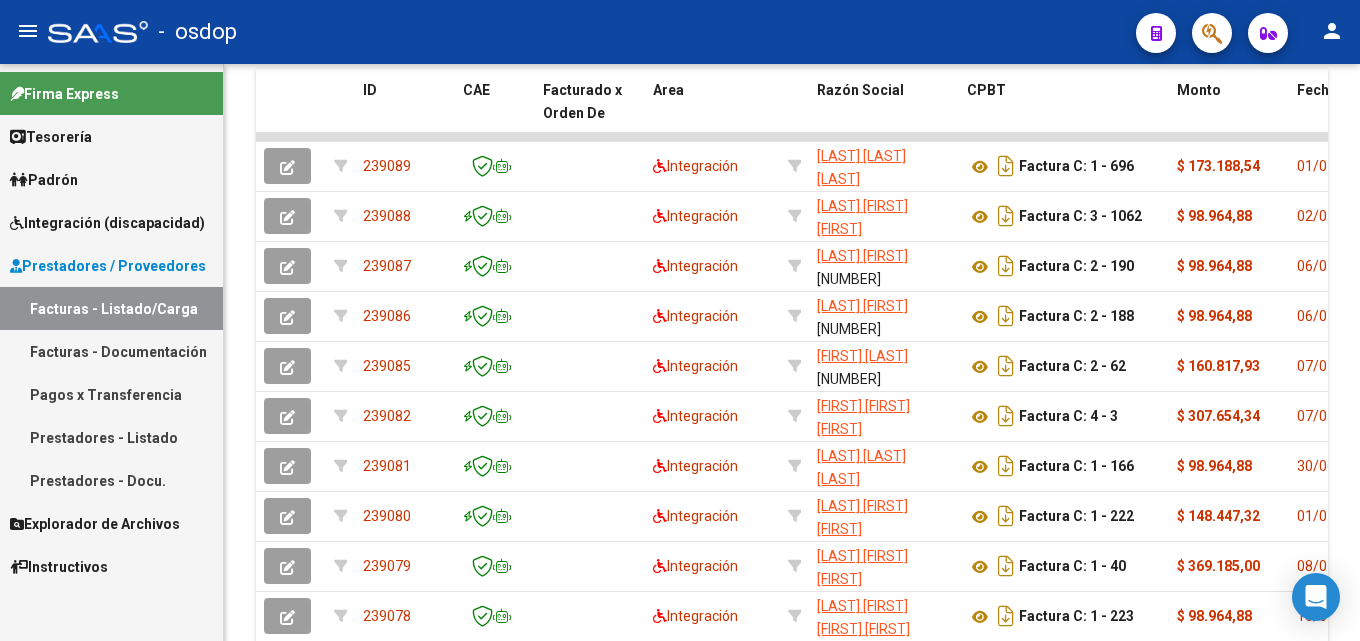 click 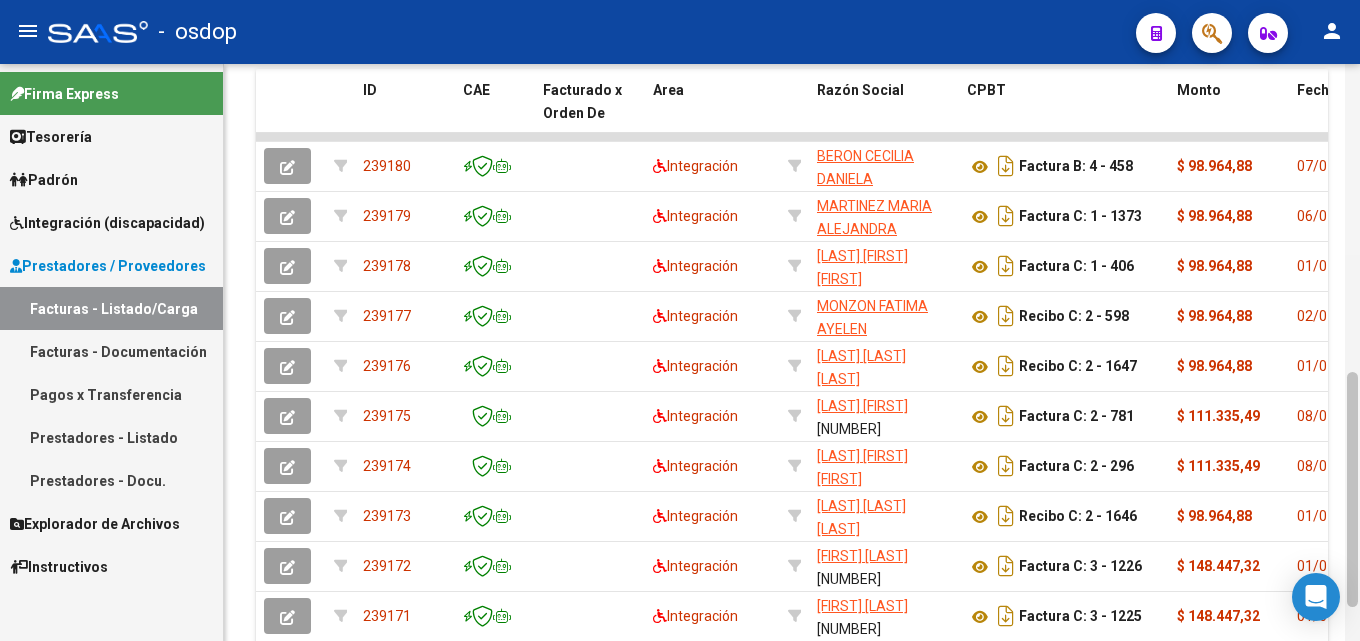scroll, scrollTop: 839, scrollLeft: 0, axis: vertical 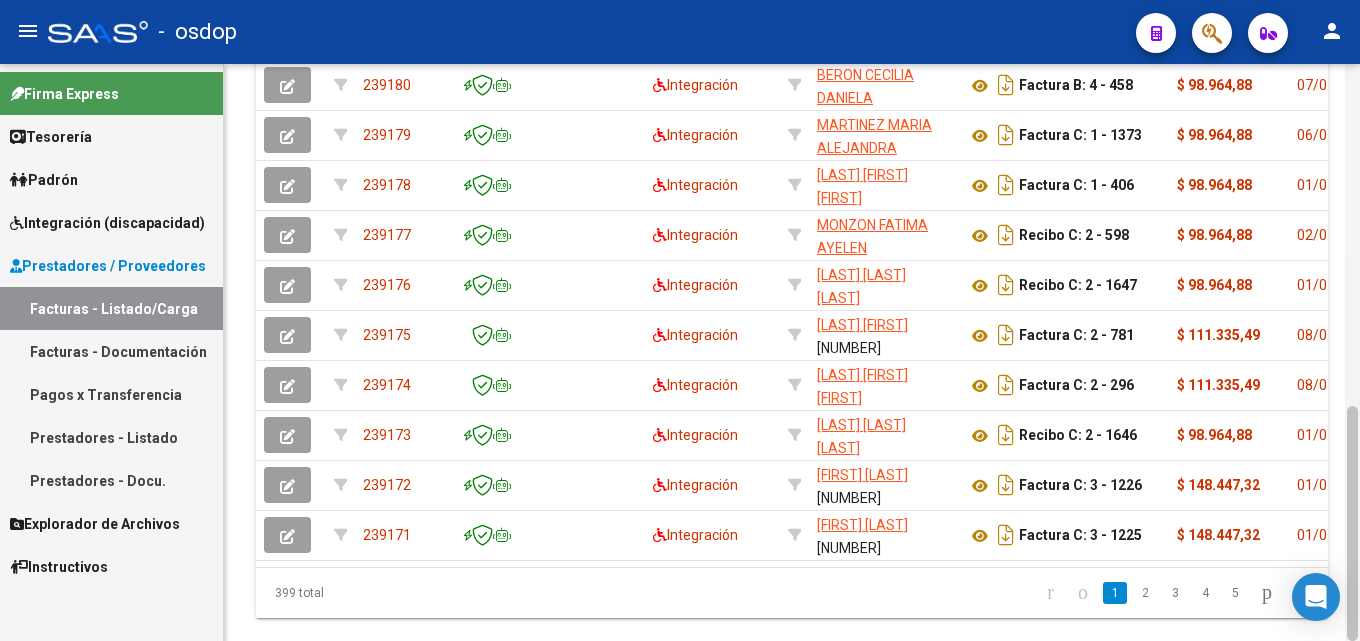 drag, startPoint x: 1359, startPoint y: 434, endPoint x: 1359, endPoint y: 478, distance: 44 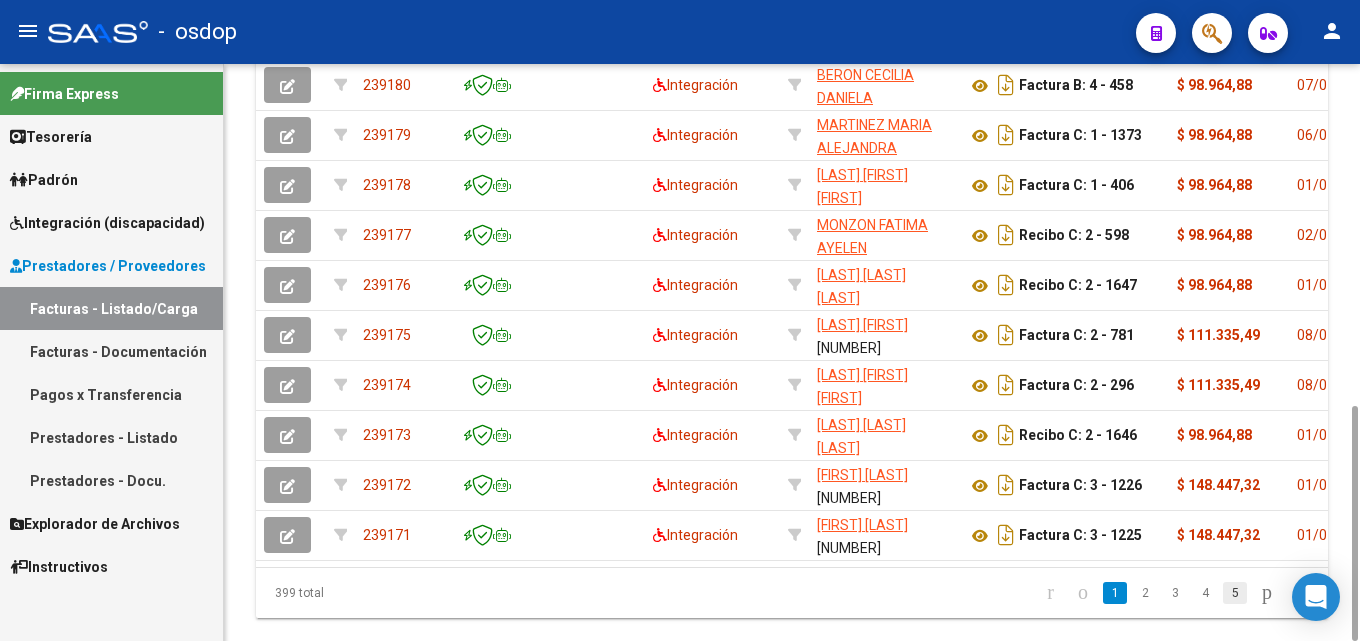 click on "5" 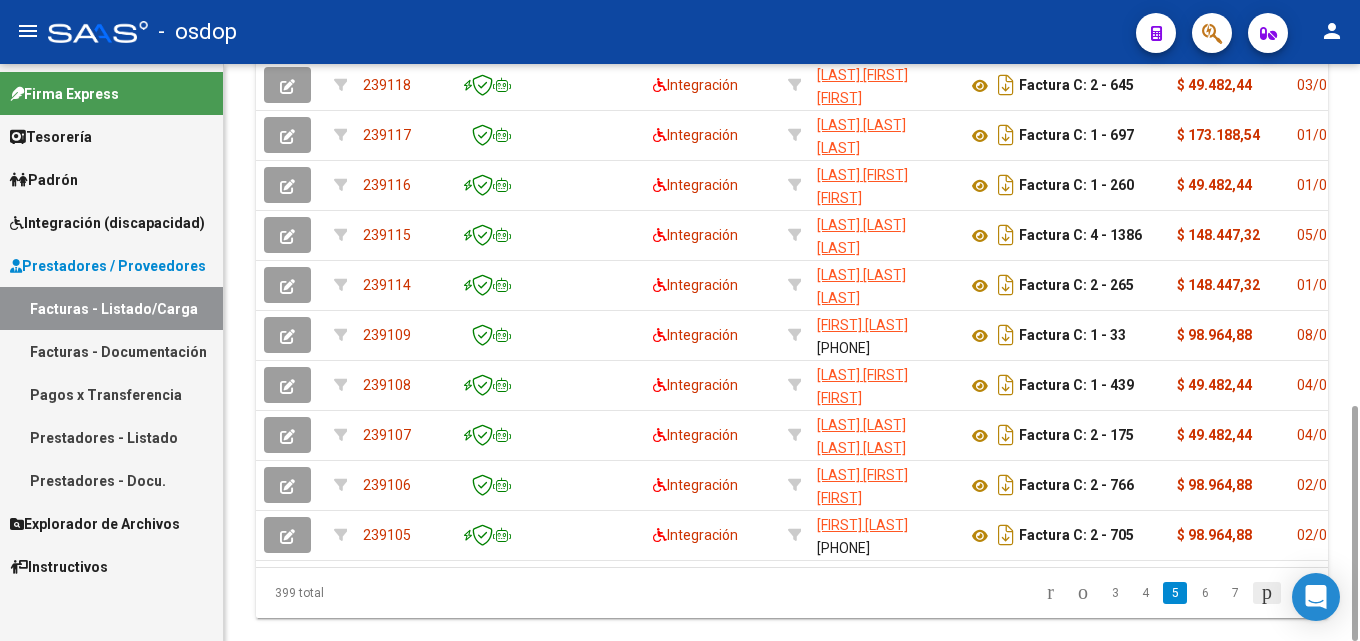 click 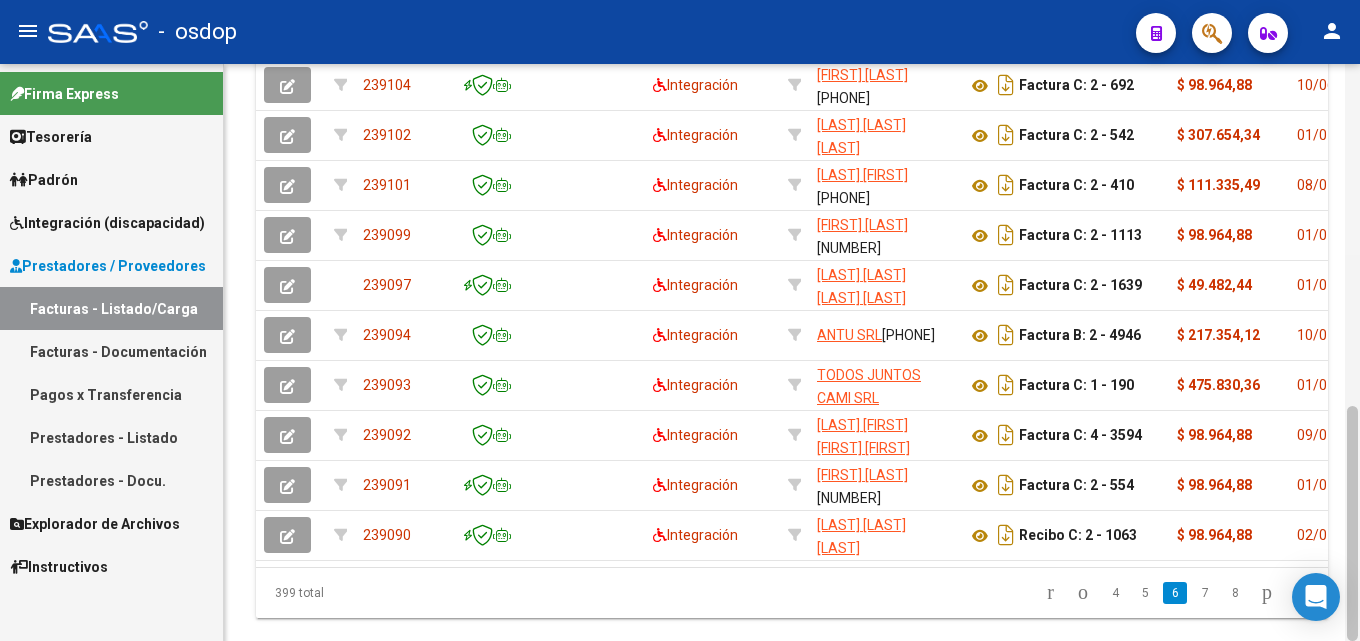 drag, startPoint x: 1359, startPoint y: 498, endPoint x: 1359, endPoint y: 438, distance: 60 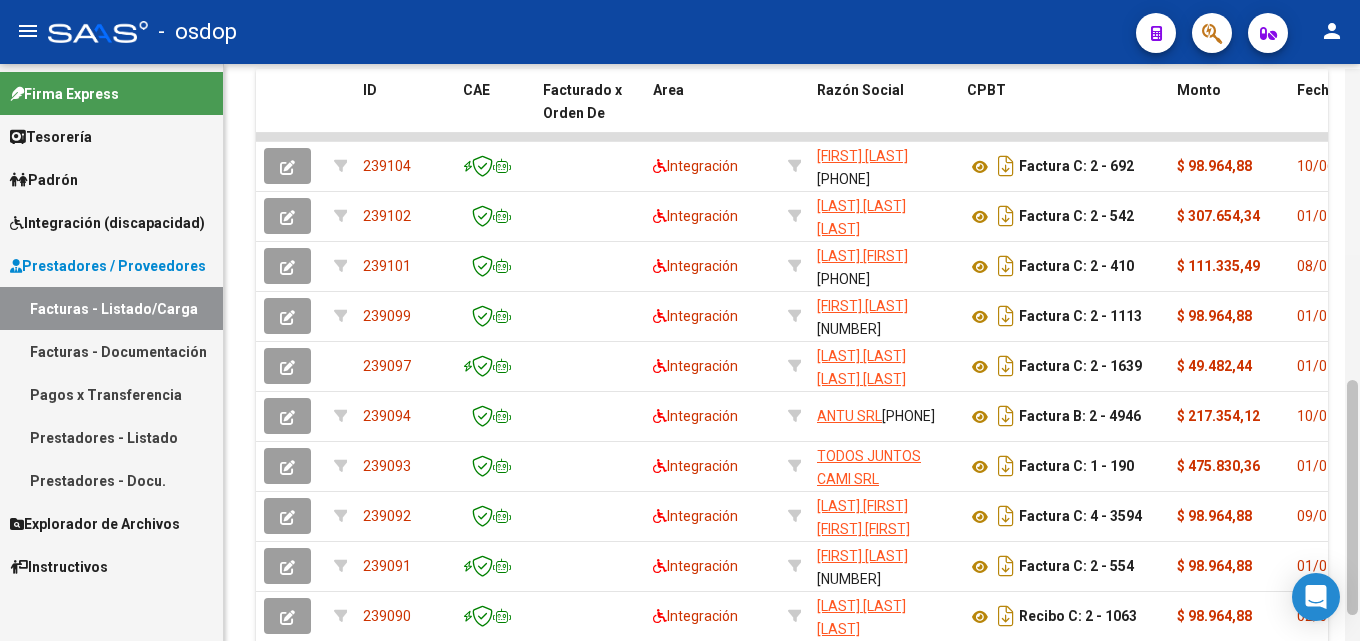scroll, scrollTop: 763, scrollLeft: 0, axis: vertical 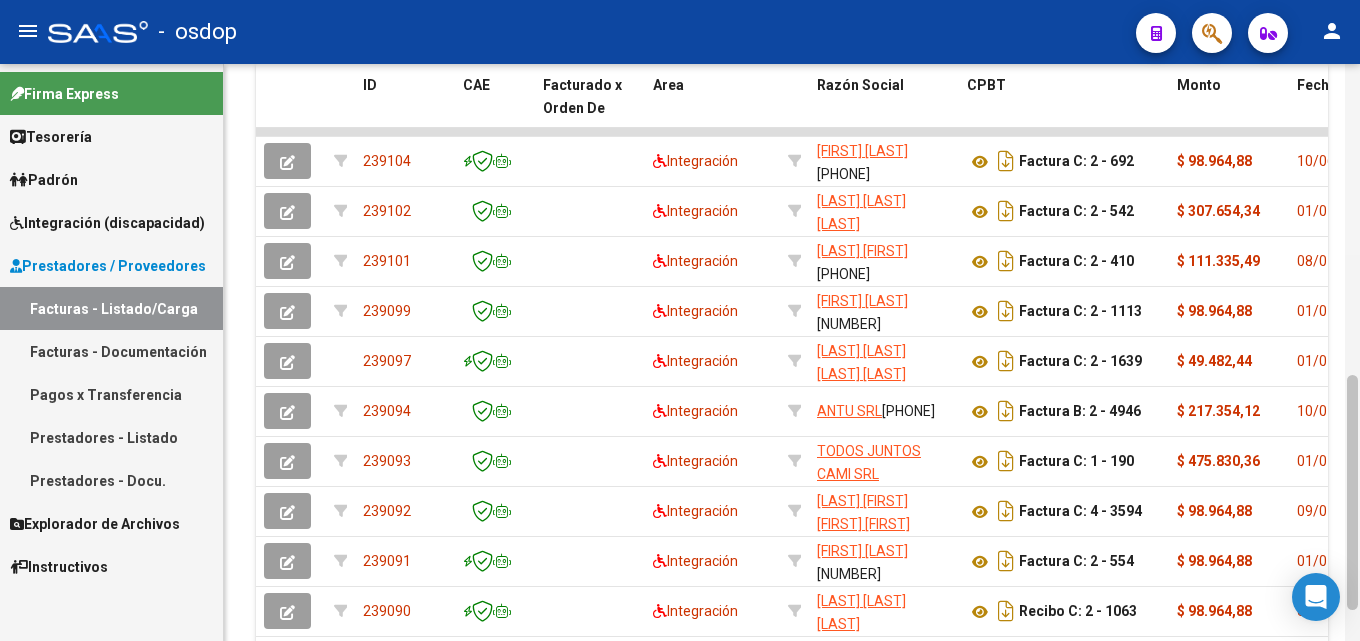 drag, startPoint x: 1348, startPoint y: 479, endPoint x: 1359, endPoint y: 448, distance: 32.89377 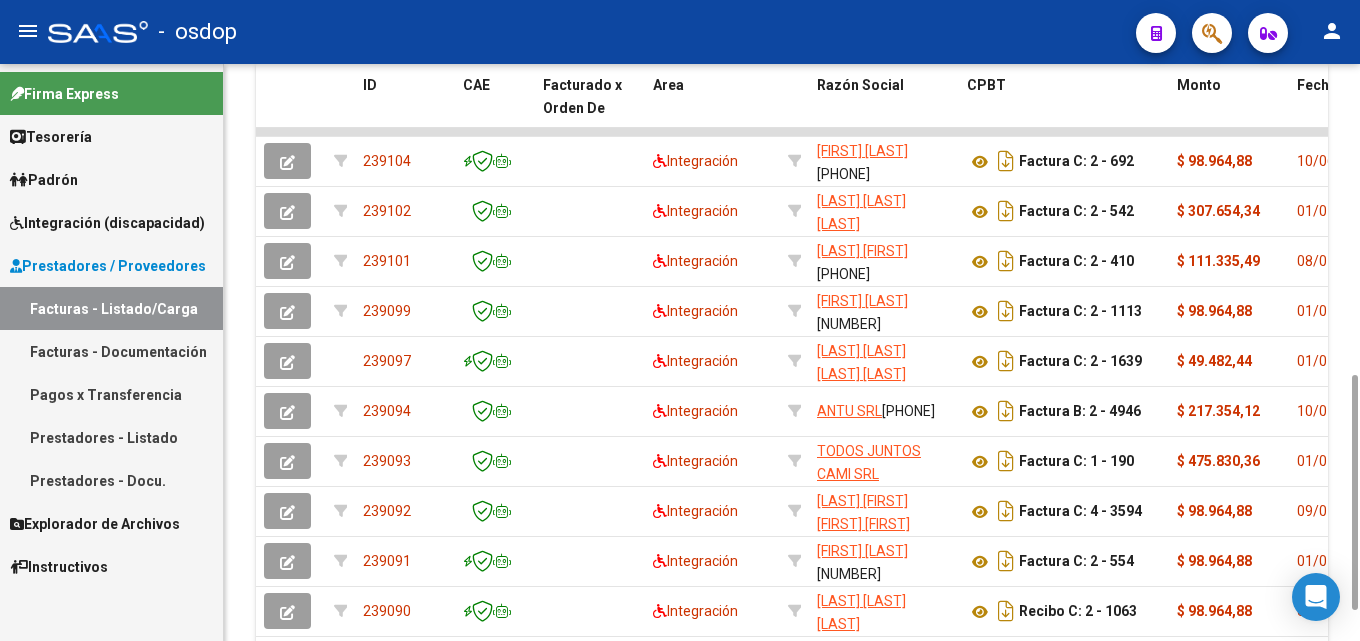 click 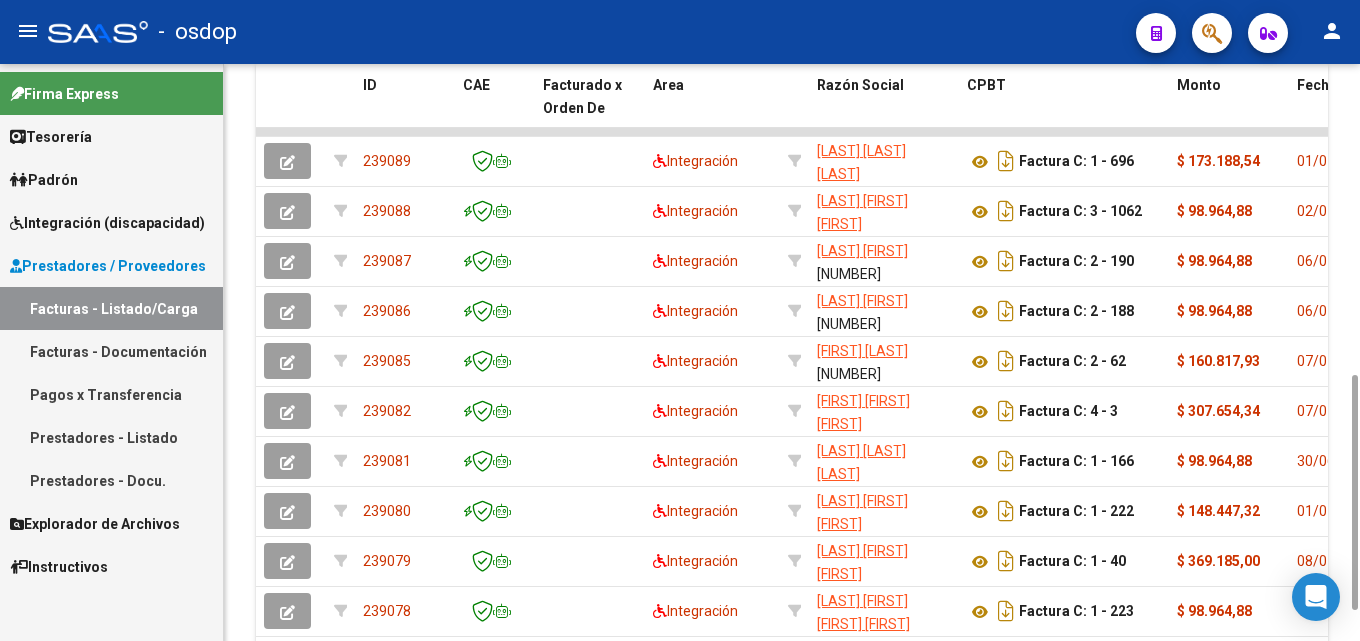 click 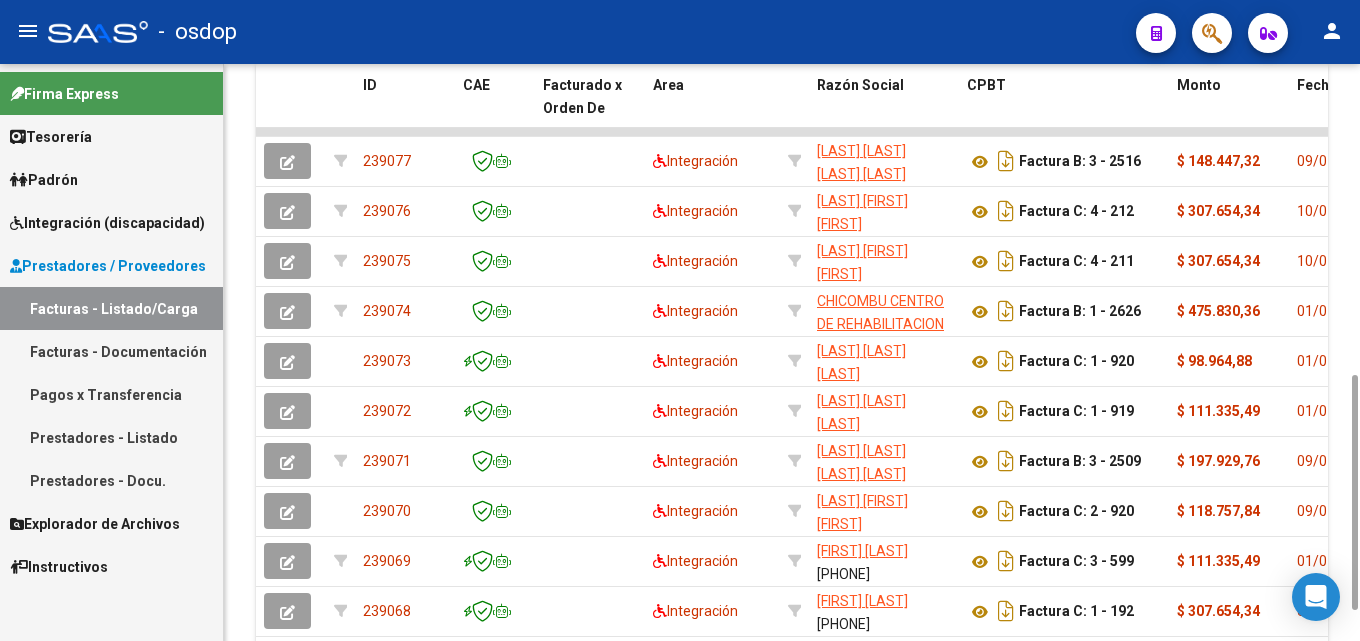 click 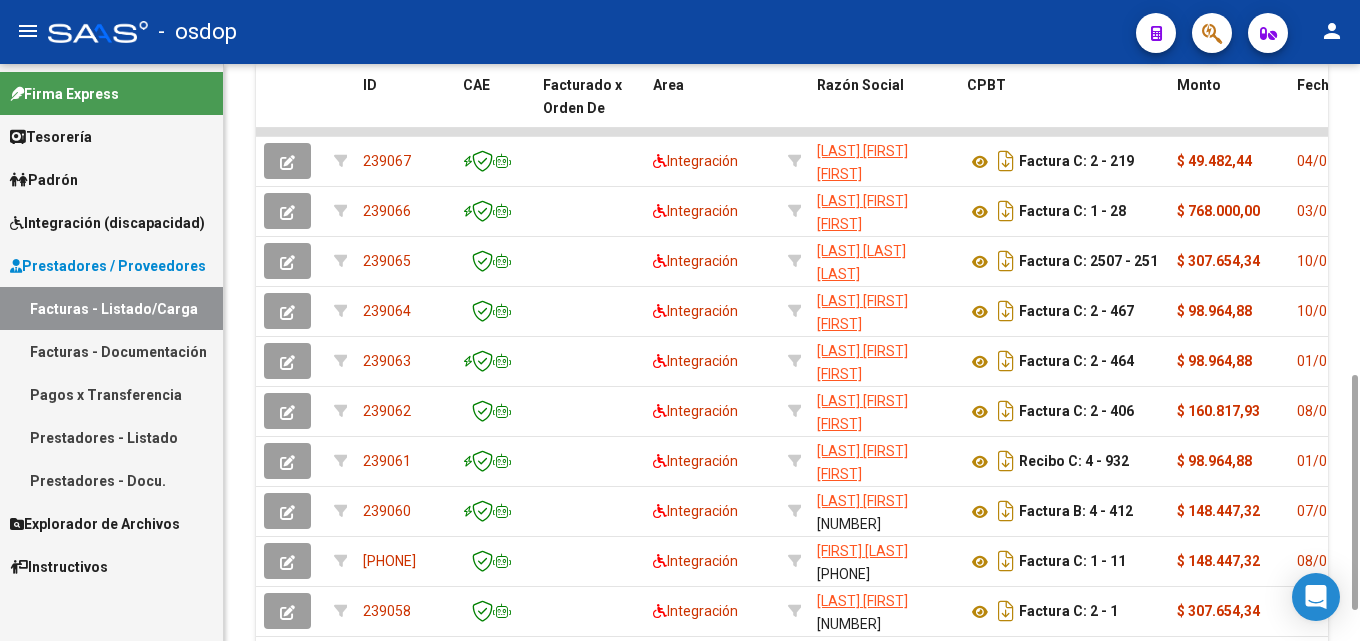 click 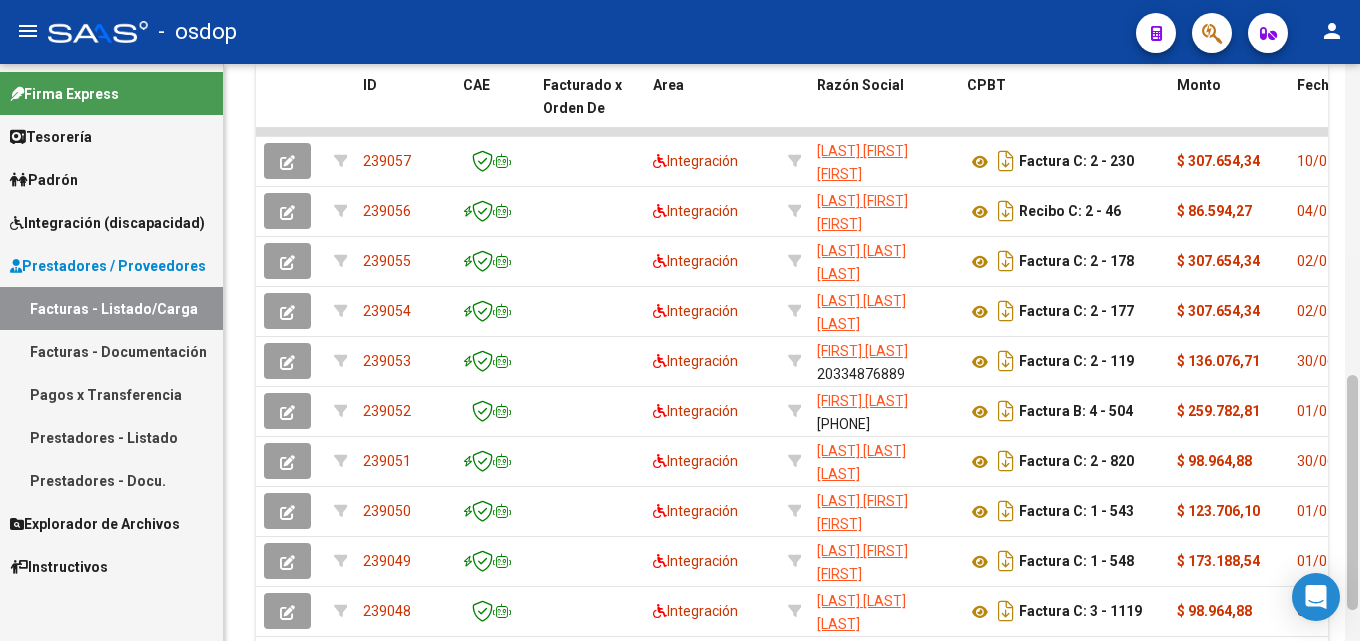 scroll, scrollTop: 839, scrollLeft: 0, axis: vertical 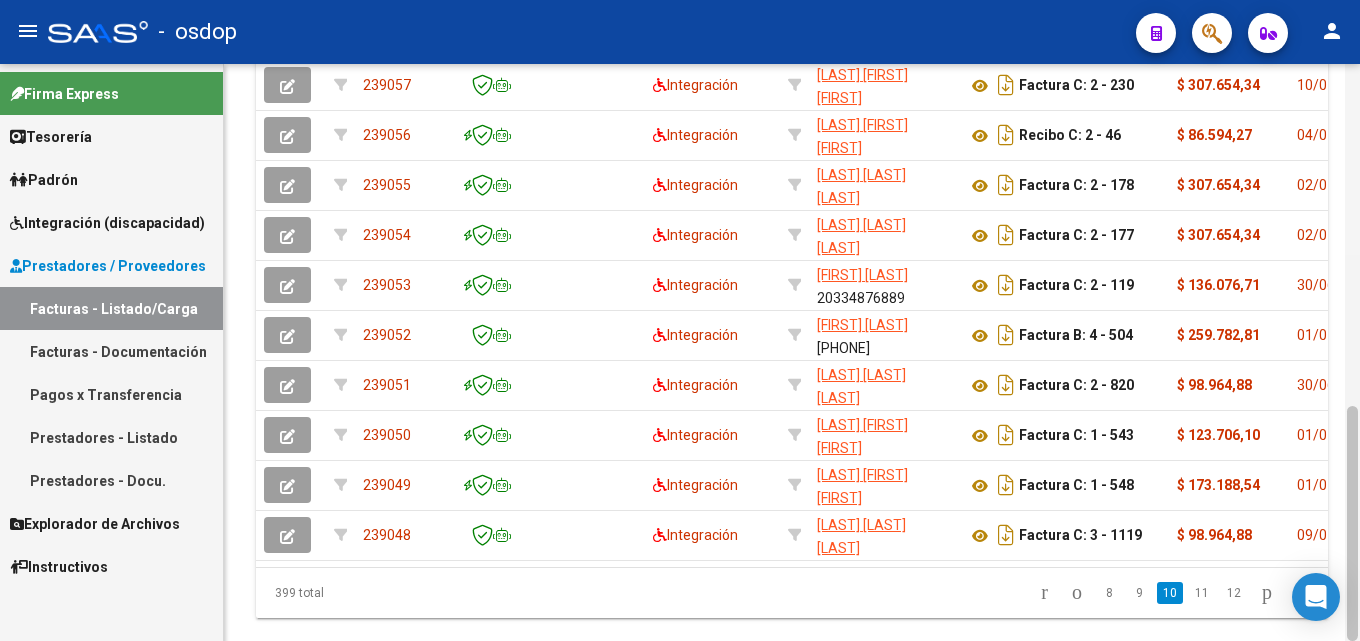 drag, startPoint x: 1359, startPoint y: 516, endPoint x: 1359, endPoint y: 340, distance: 176 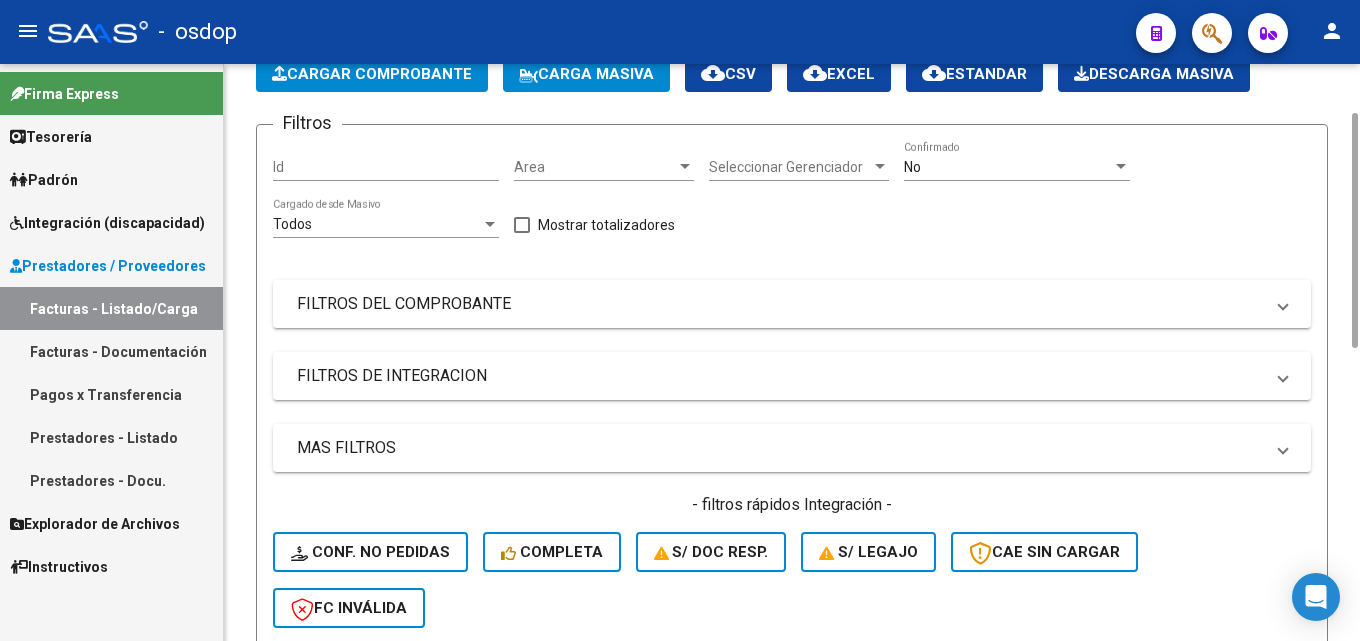 scroll, scrollTop: 113, scrollLeft: 0, axis: vertical 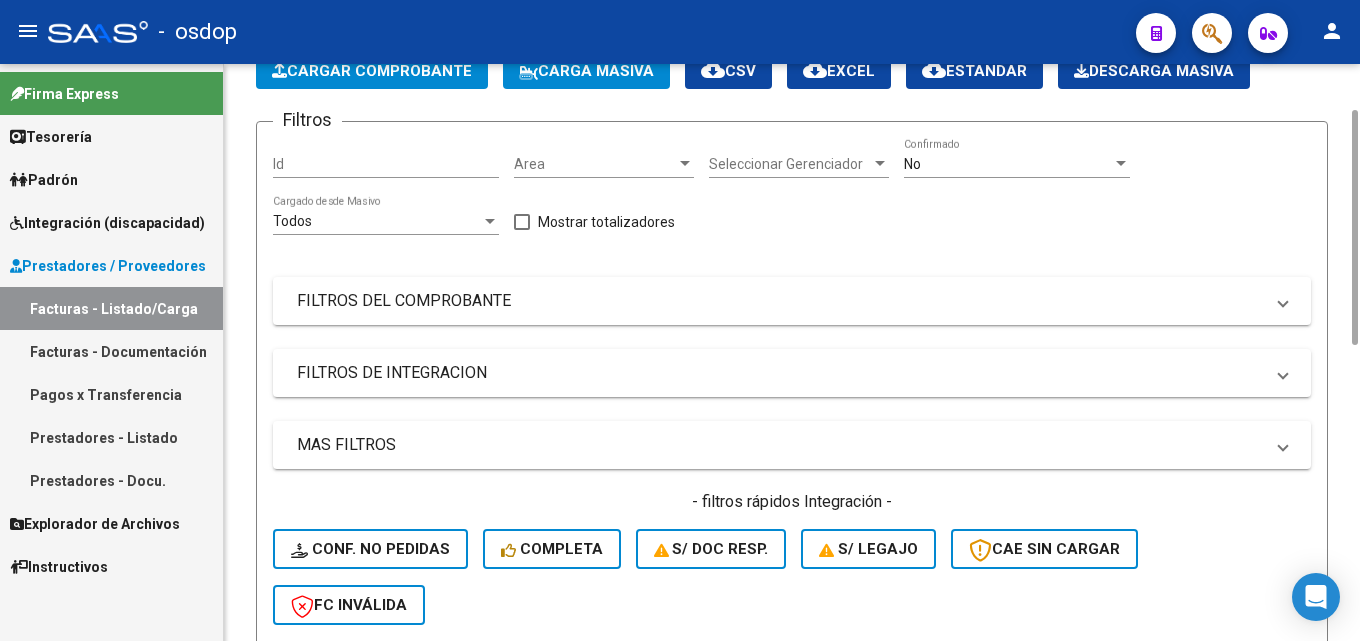 drag, startPoint x: 1349, startPoint y: 441, endPoint x: 1326, endPoint y: 146, distance: 295.89526 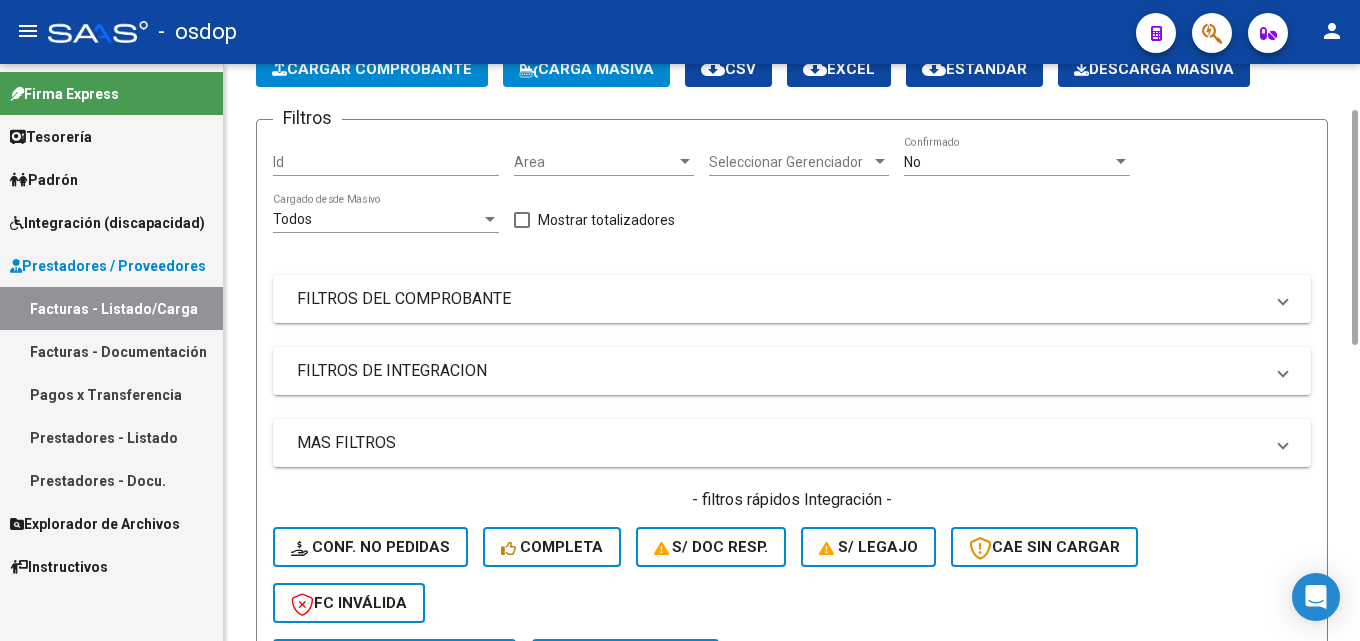 click on "Id" at bounding box center (386, 162) 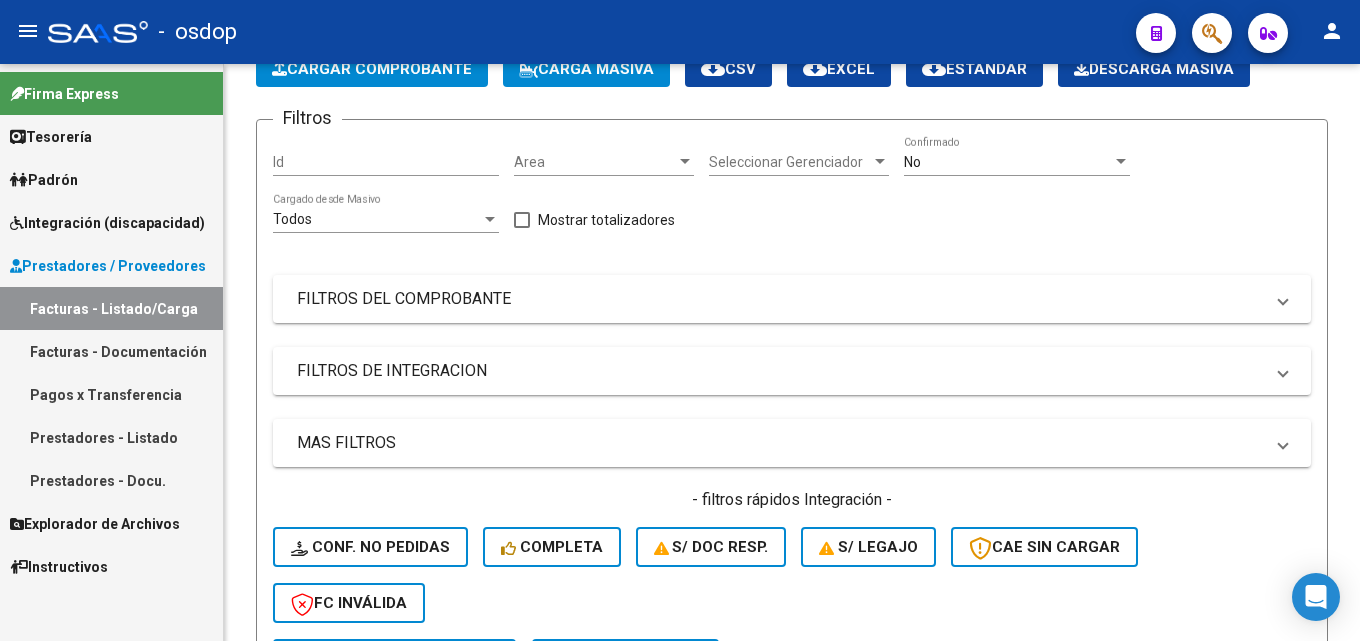 scroll, scrollTop: 692, scrollLeft: 0, axis: vertical 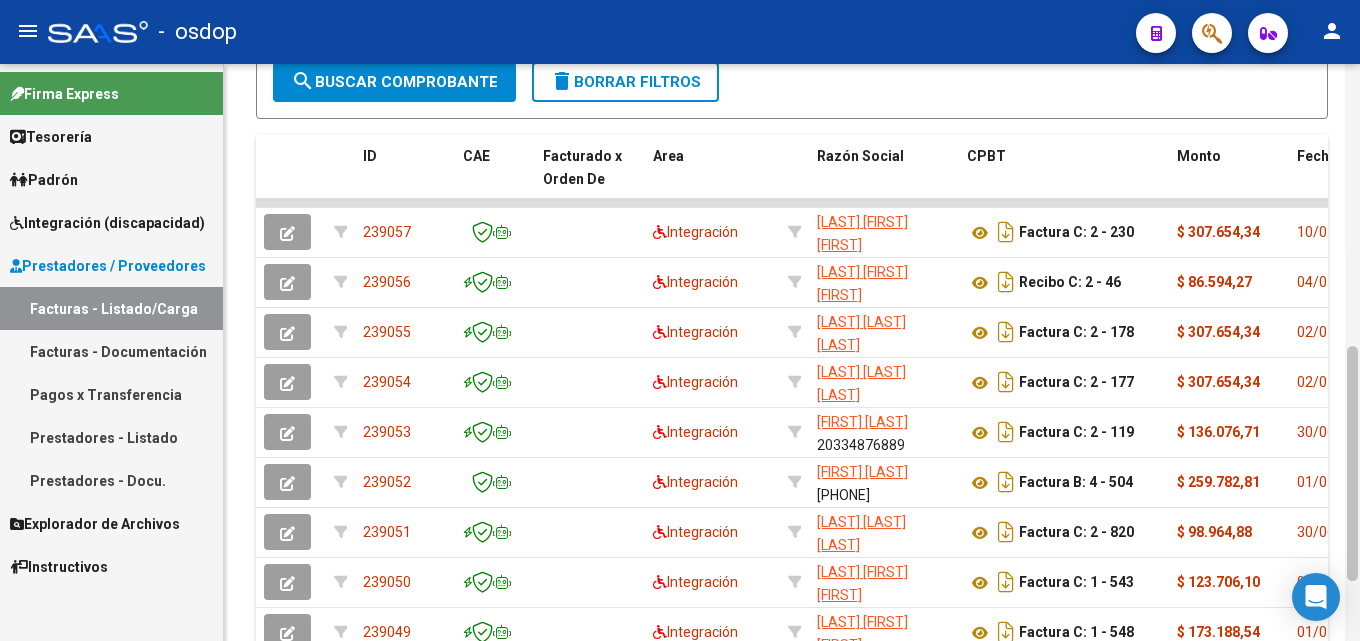 drag, startPoint x: 1359, startPoint y: 266, endPoint x: 1359, endPoint y: 329, distance: 63 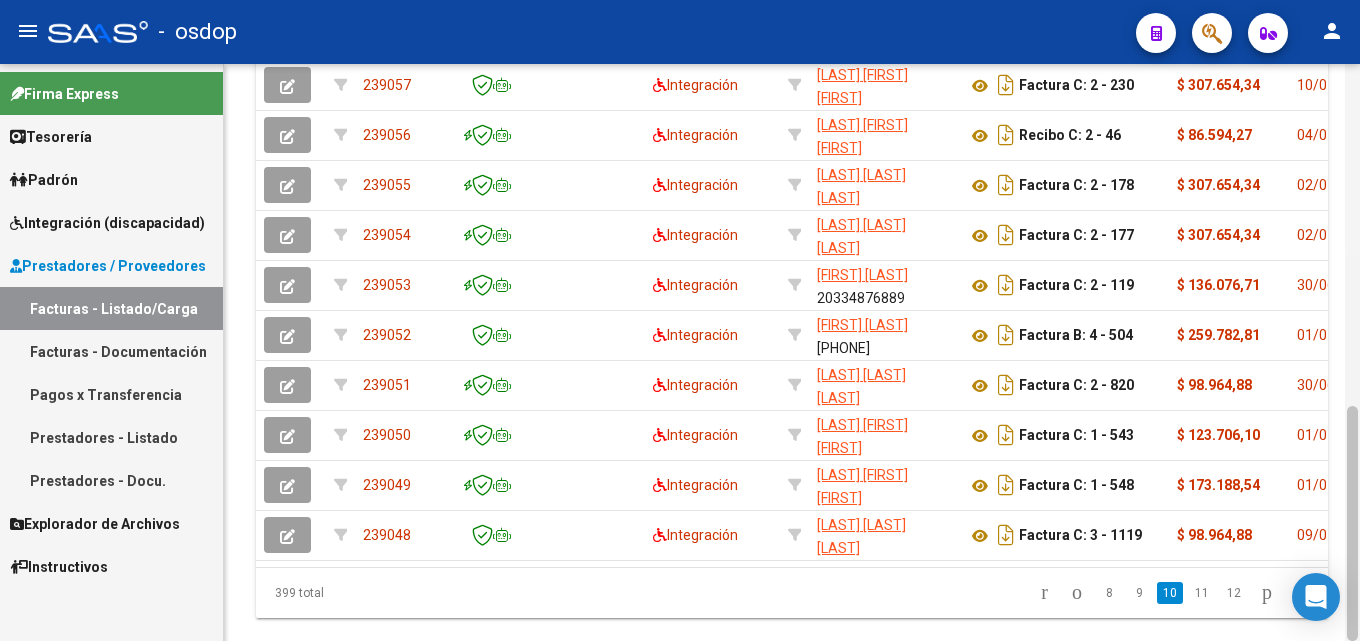 drag, startPoint x: 1359, startPoint y: 429, endPoint x: 1359, endPoint y: 465, distance: 36 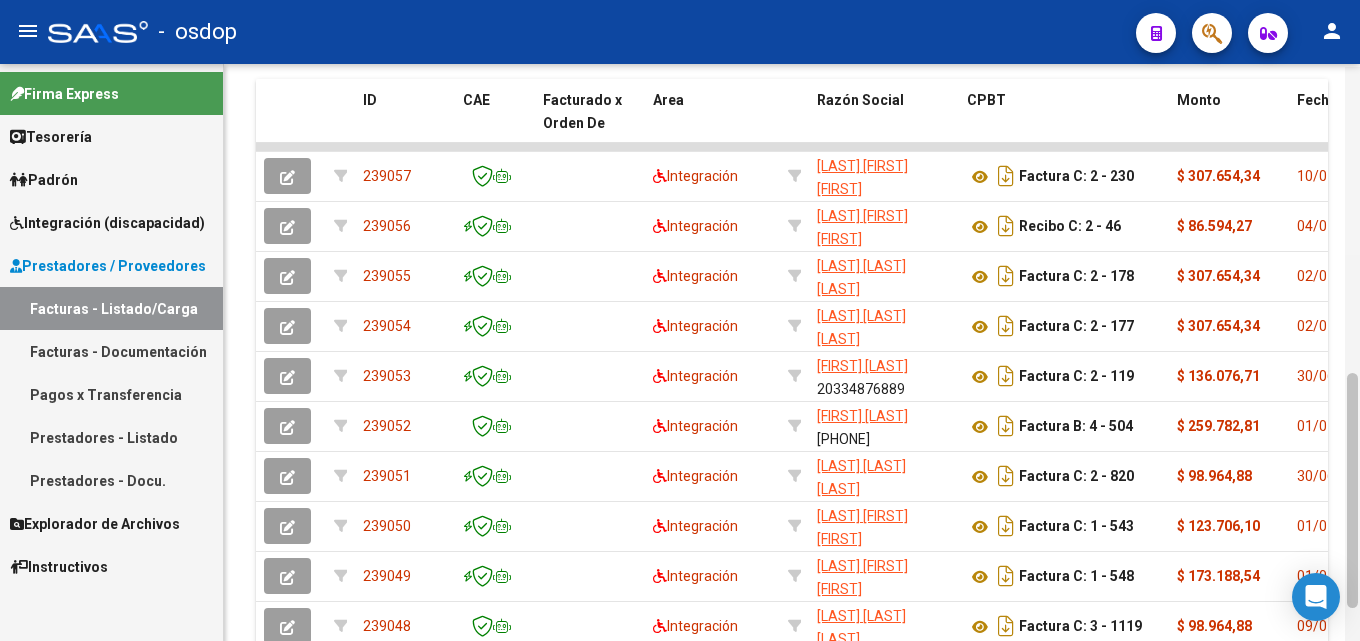 scroll, scrollTop: 751, scrollLeft: 0, axis: vertical 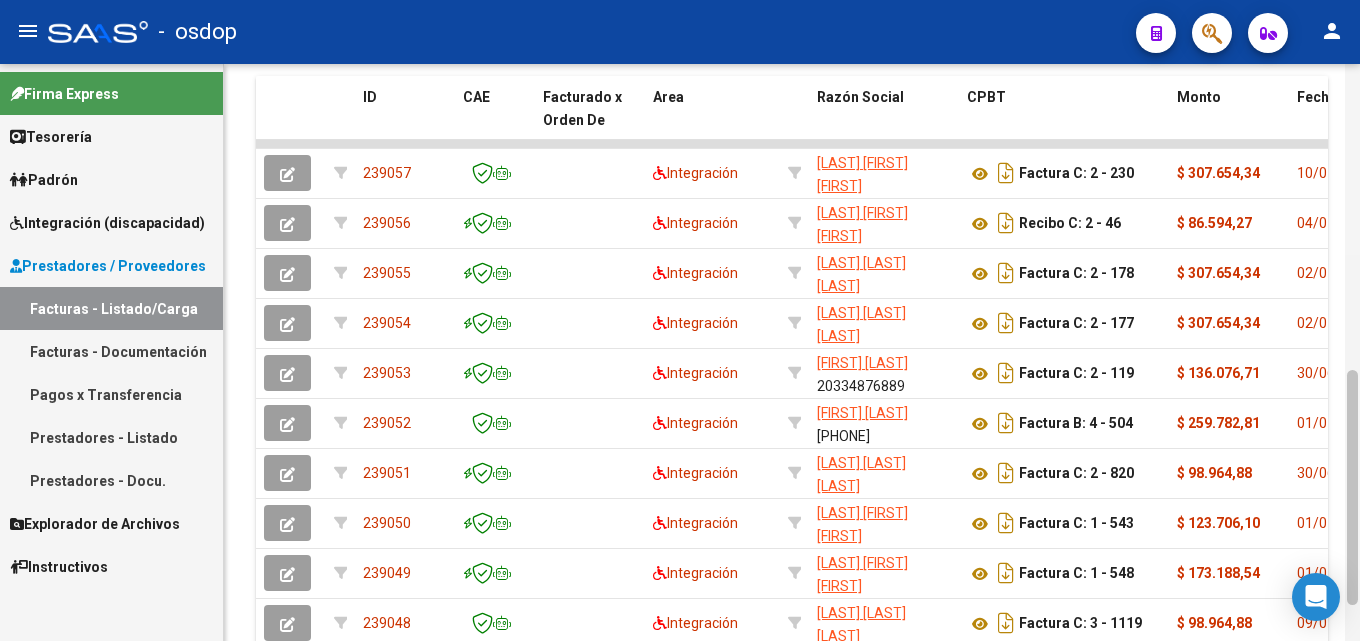 drag, startPoint x: 1353, startPoint y: 483, endPoint x: 1359, endPoint y: 447, distance: 36.496574 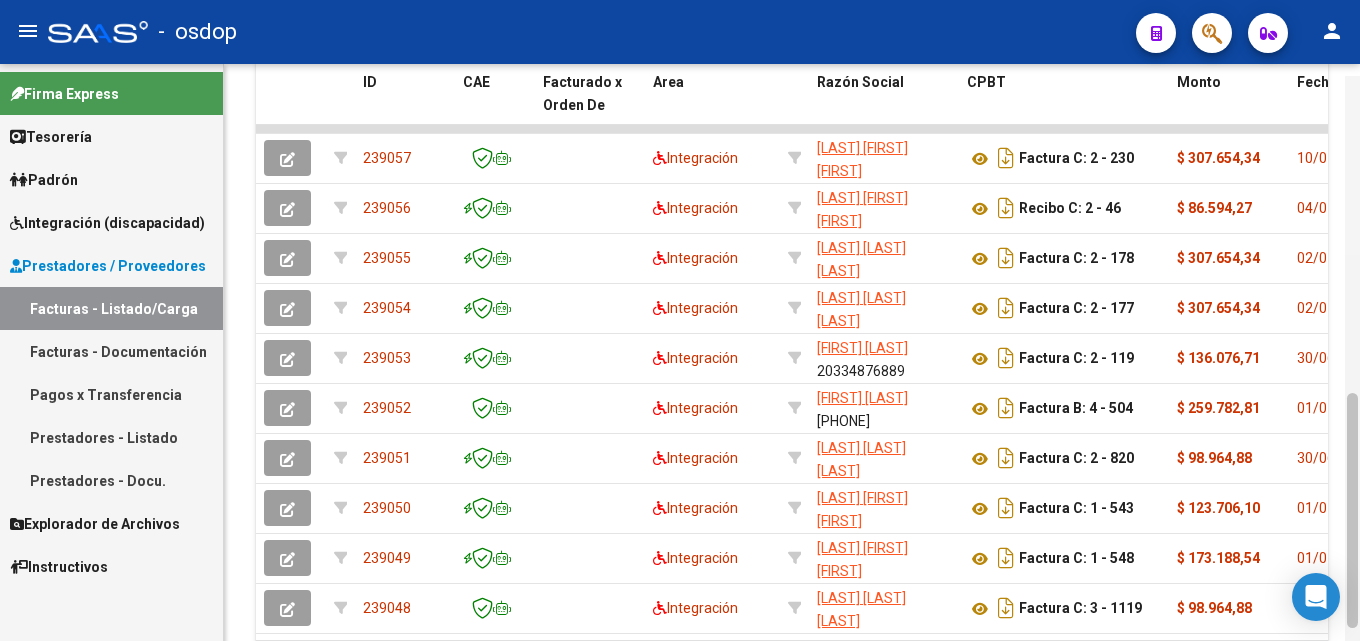 scroll, scrollTop: 778, scrollLeft: 0, axis: vertical 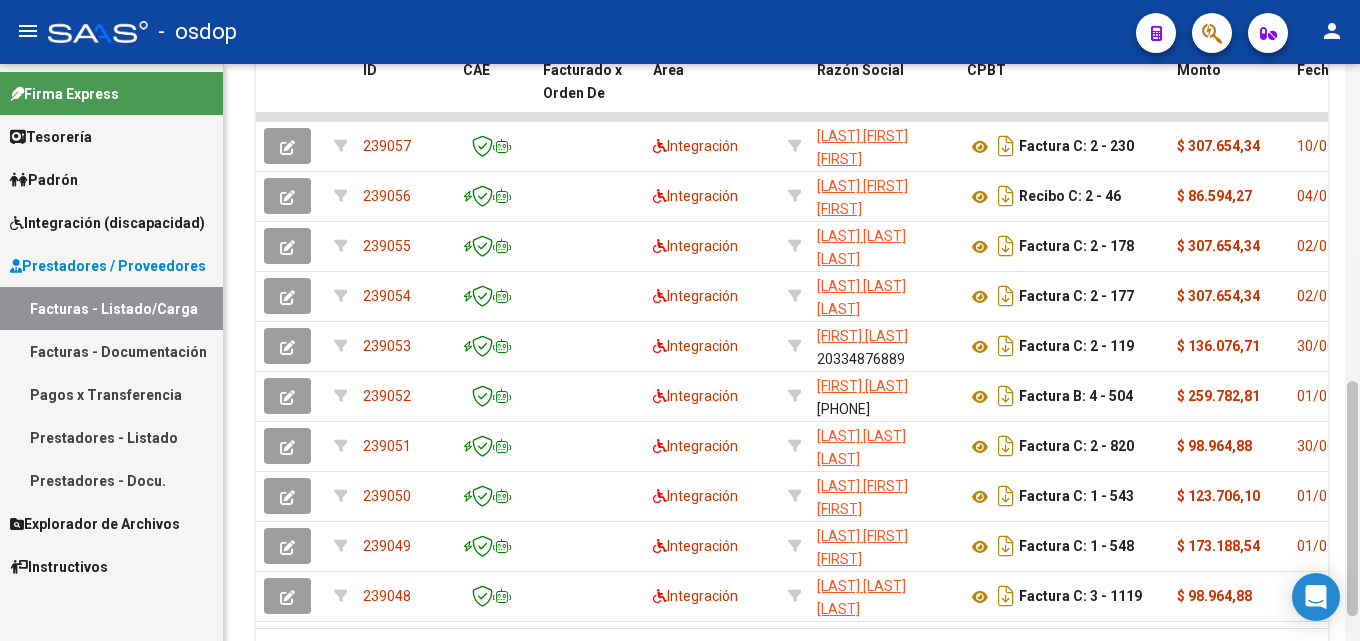 drag, startPoint x: 1356, startPoint y: 435, endPoint x: 1359, endPoint y: 446, distance: 11.401754 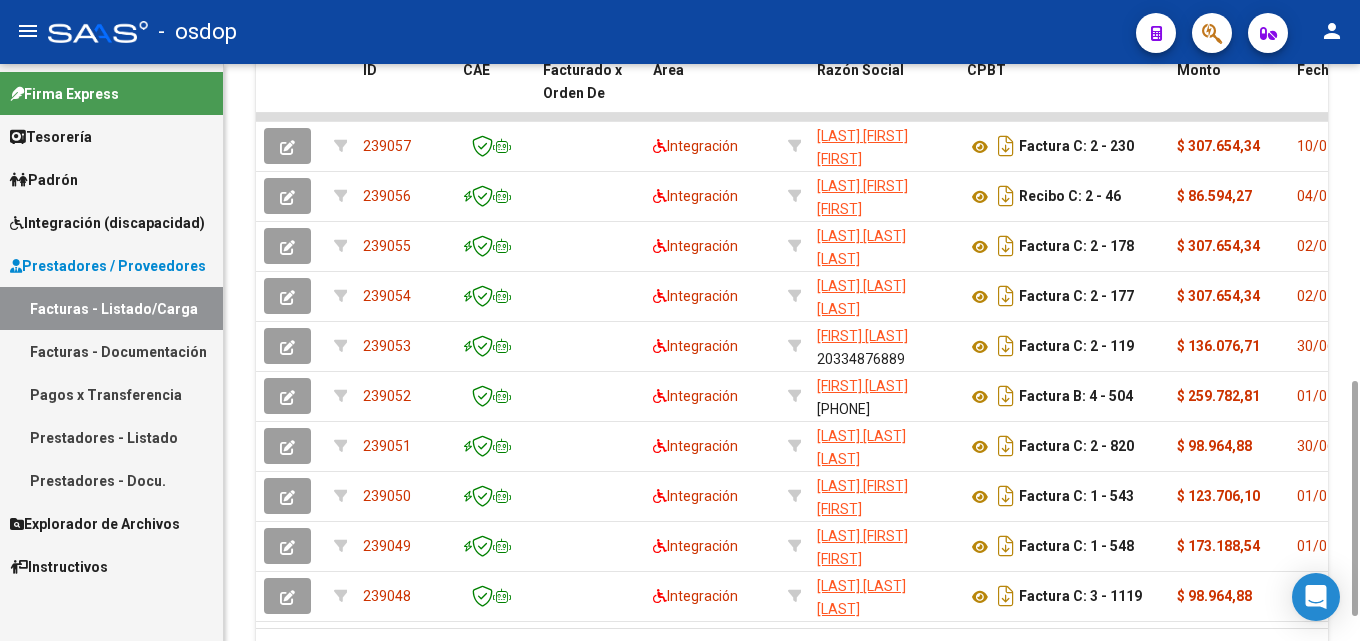 click 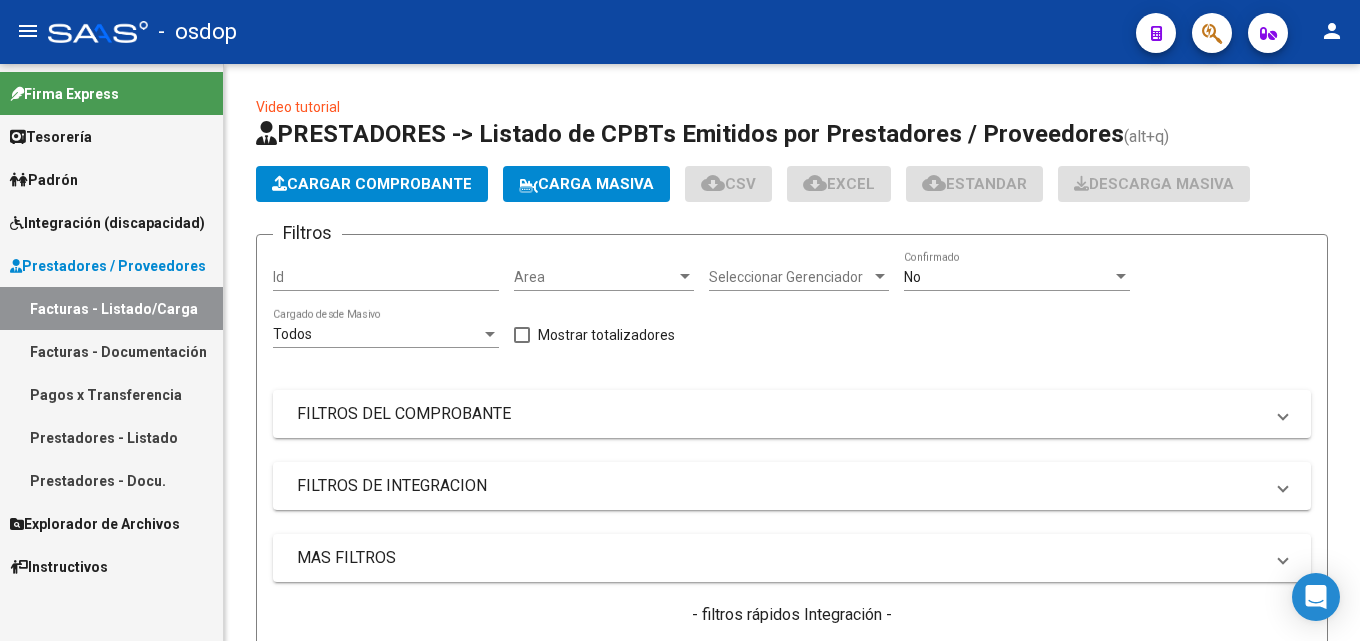 scroll, scrollTop: 0, scrollLeft: 0, axis: both 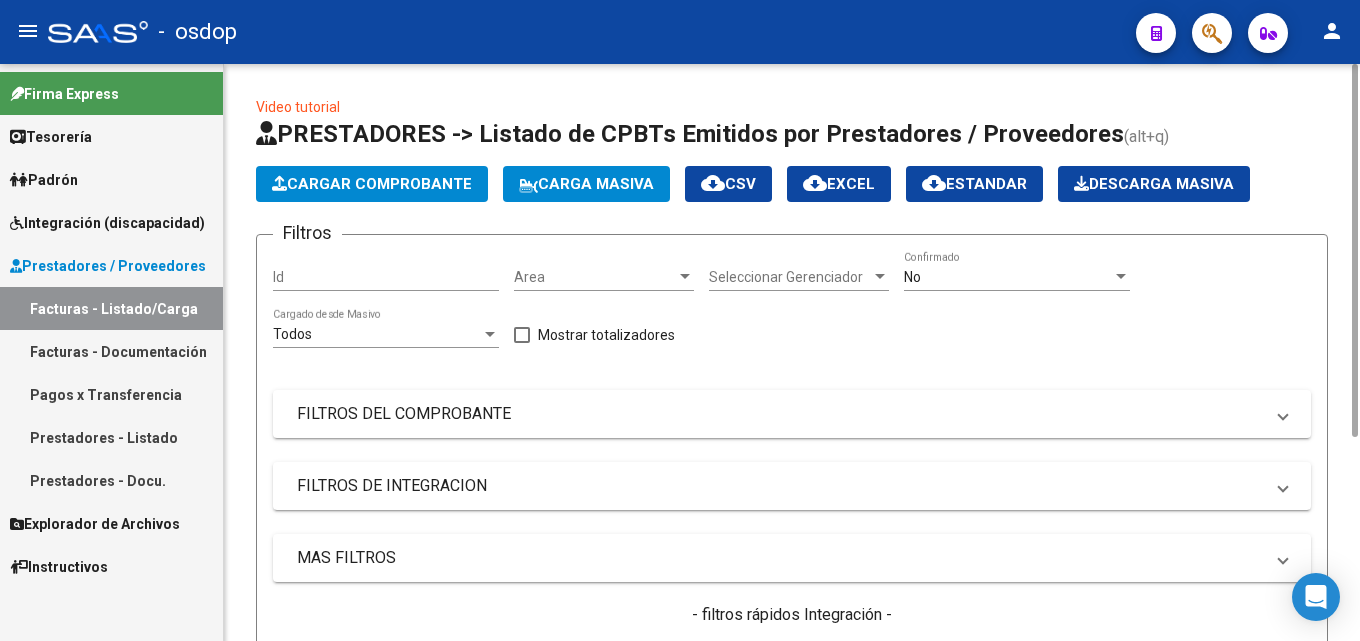 click on "Video tutorial   PRESTADORES -> Listado de CPBTs Emitidos por Prestadores / Proveedores (alt+q)   Cargar Comprobante
Carga Masiva  cloud_download  CSV  cloud_download  EXCEL  cloud_download  Estandar   Descarga Masiva
Filtros Id Area Area Seleccionar Gerenciador Seleccionar Gerenciador No  Confirmado Todos  Cargado desde Masivo   Mostrar totalizadores   FILTROS DEL COMPROBANTE  Comprobante Tipo Comprobante Tipo Start date – Fec. Comprobante Desde / Hasta Días Emisión Desde(cant. días) Días Emisión Hasta(cant. días) CUIT / Razón Social Pto. Venta Nro. Comprobante Código SSS CAE Válido CAE Válido Todos  Cargado Módulo Hosp. Todos  Tiene facturacion Apócrifa Hospital Refes  FILTROS DE INTEGRACION  Todos  Cargado en Para Enviar SSS Período De Prestación Campos del Archivo de Rendición Devuelto x SSS (dr_envio) Todos  Rendido x SSS (dr_envio) Tipo de Registro Tipo de Registro Período Presentación Período Presentación Campos del Legajo Asociado (preaprobación) Todos   MAS FILTROS  –" 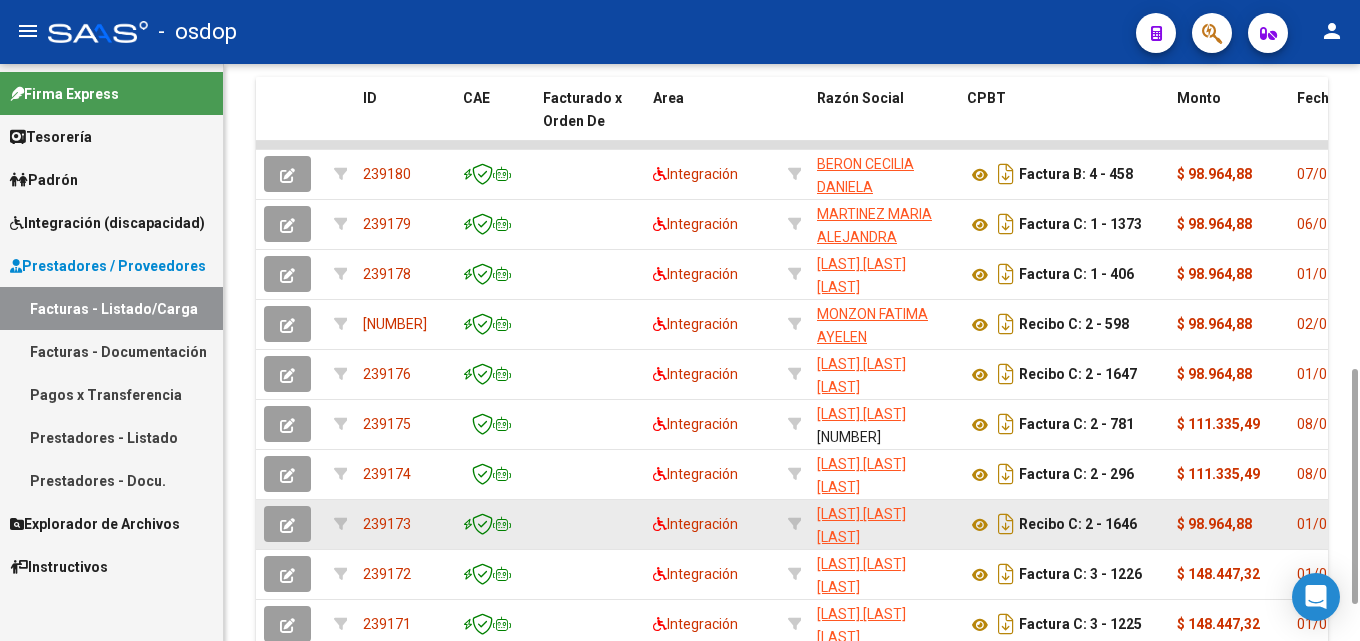 scroll, scrollTop: 780, scrollLeft: 0, axis: vertical 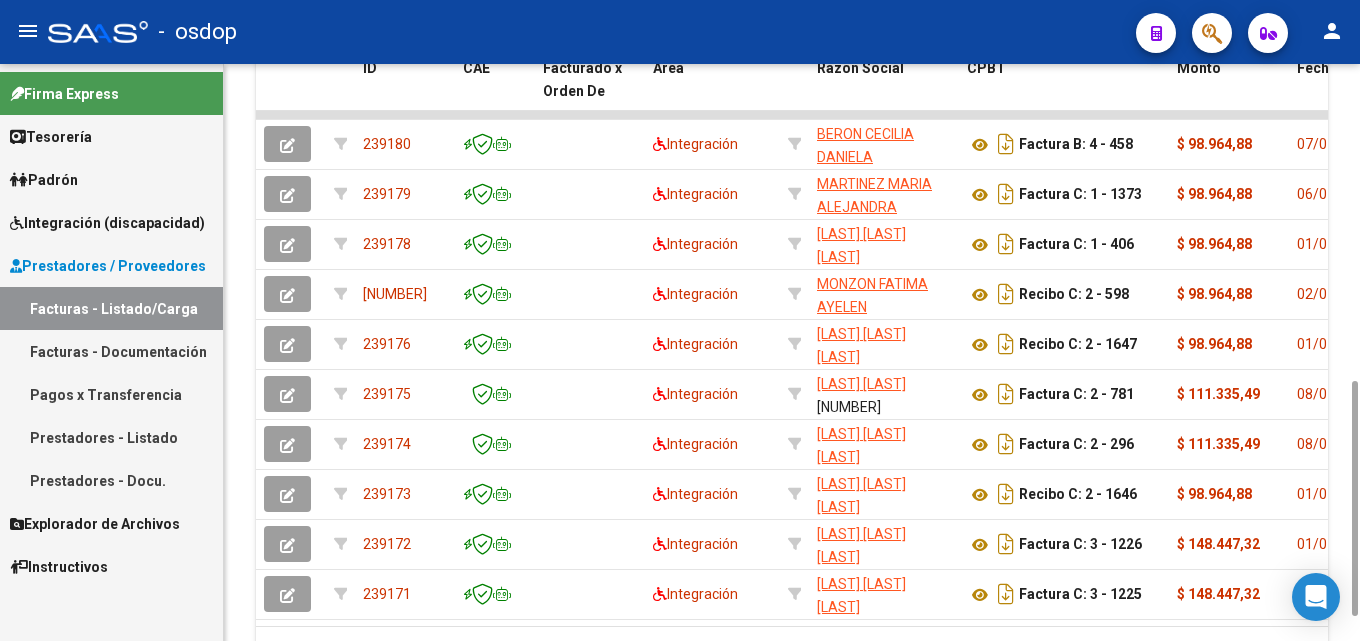 click 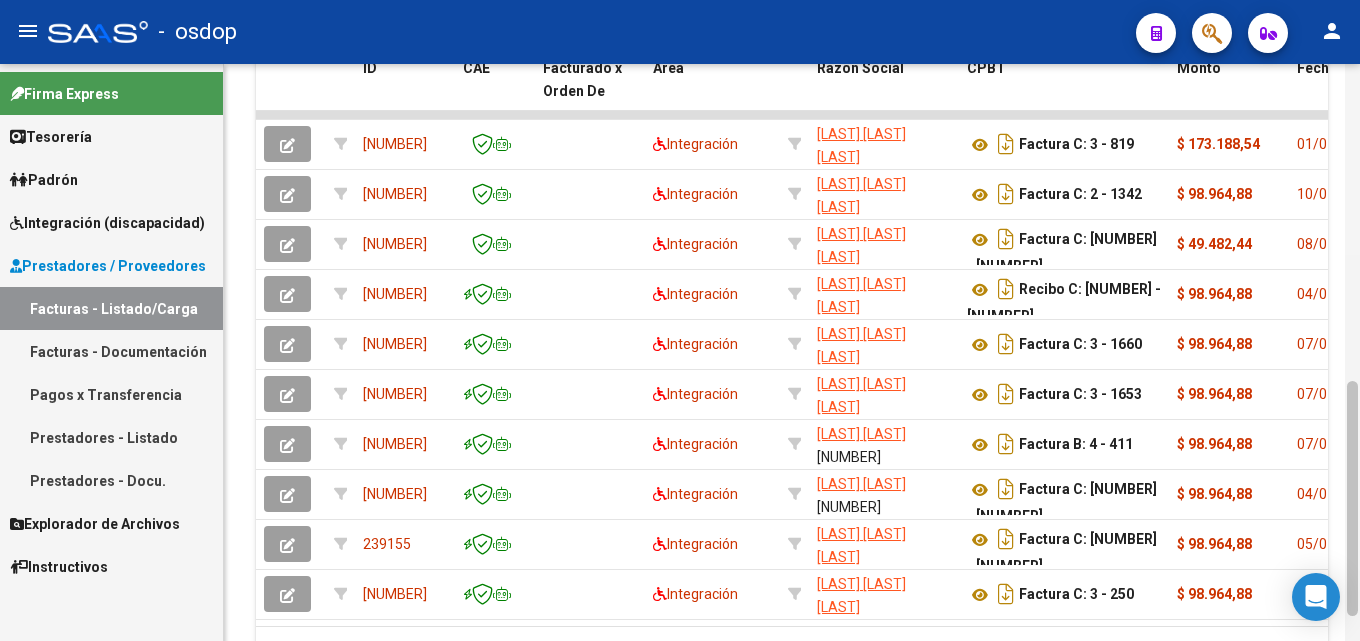 scroll, scrollTop: 839, scrollLeft: 0, axis: vertical 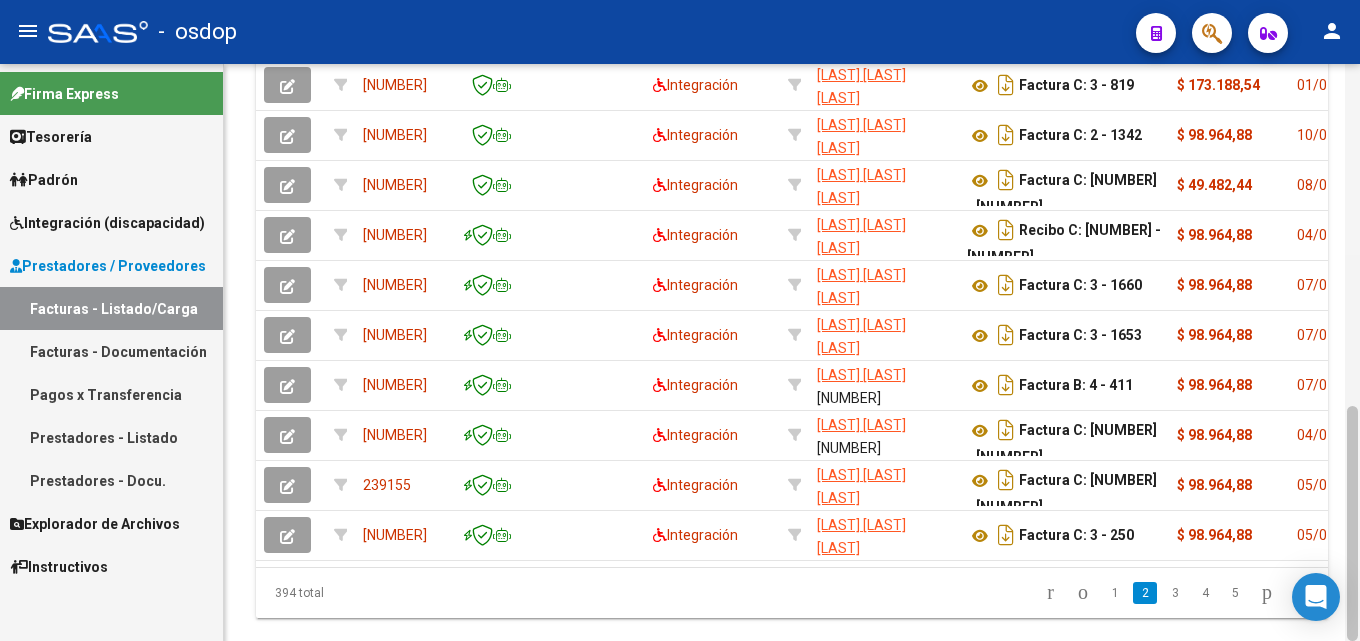 drag, startPoint x: 1359, startPoint y: 467, endPoint x: 1359, endPoint y: 455, distance: 12 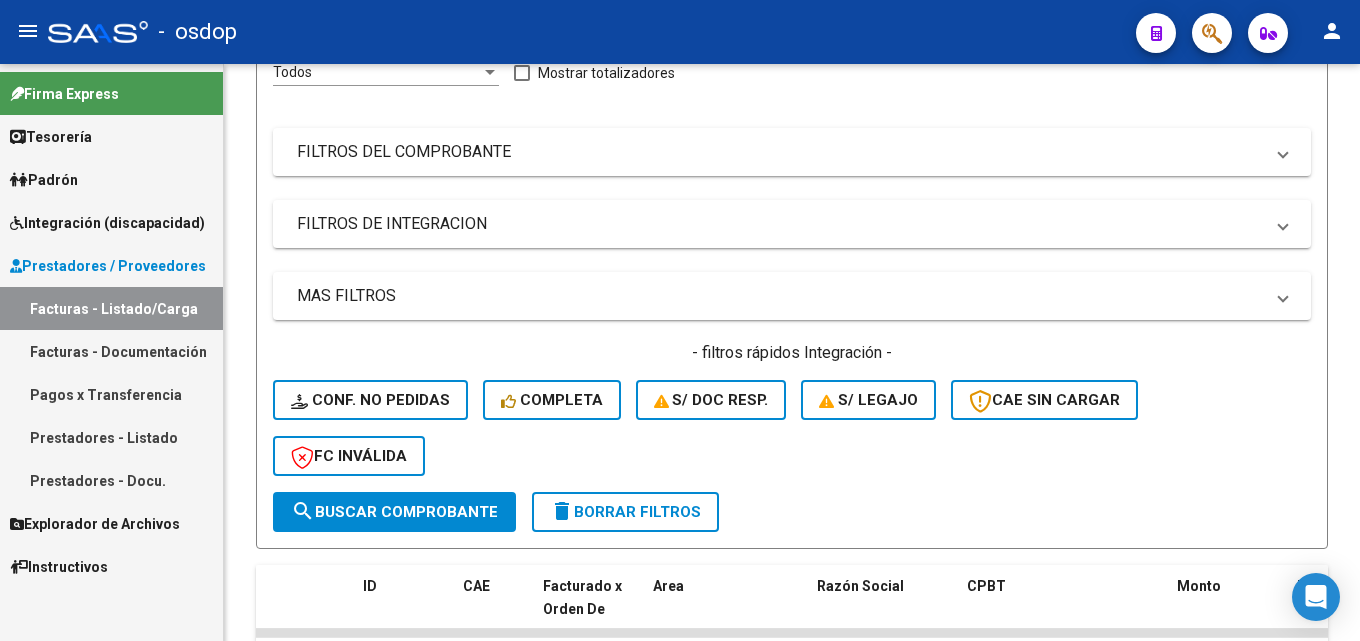 click 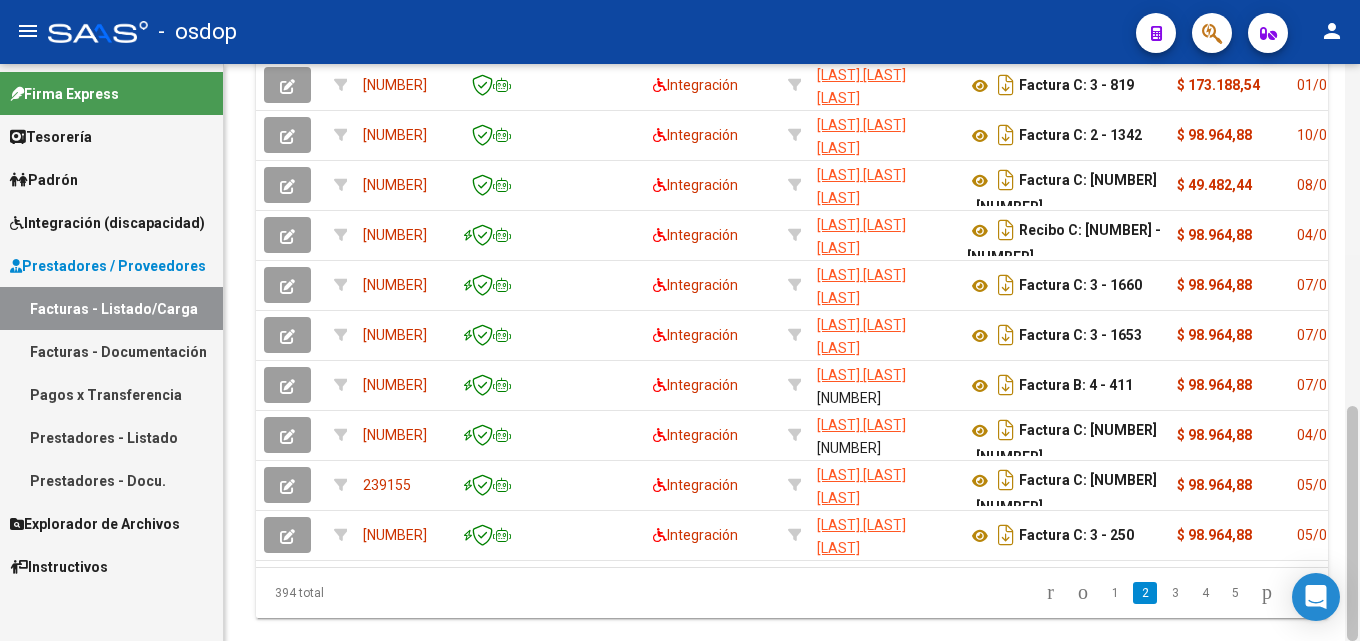 drag, startPoint x: 1359, startPoint y: 336, endPoint x: 1359, endPoint y: 373, distance: 37 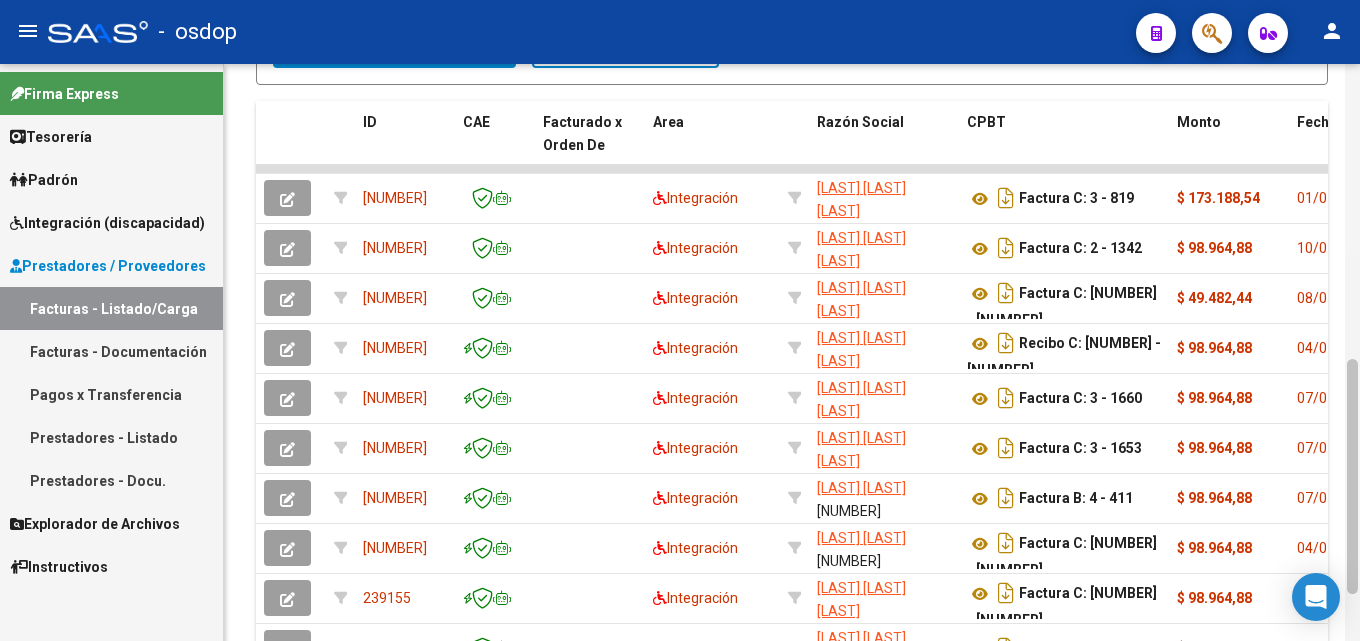 scroll, scrollTop: 743, scrollLeft: 0, axis: vertical 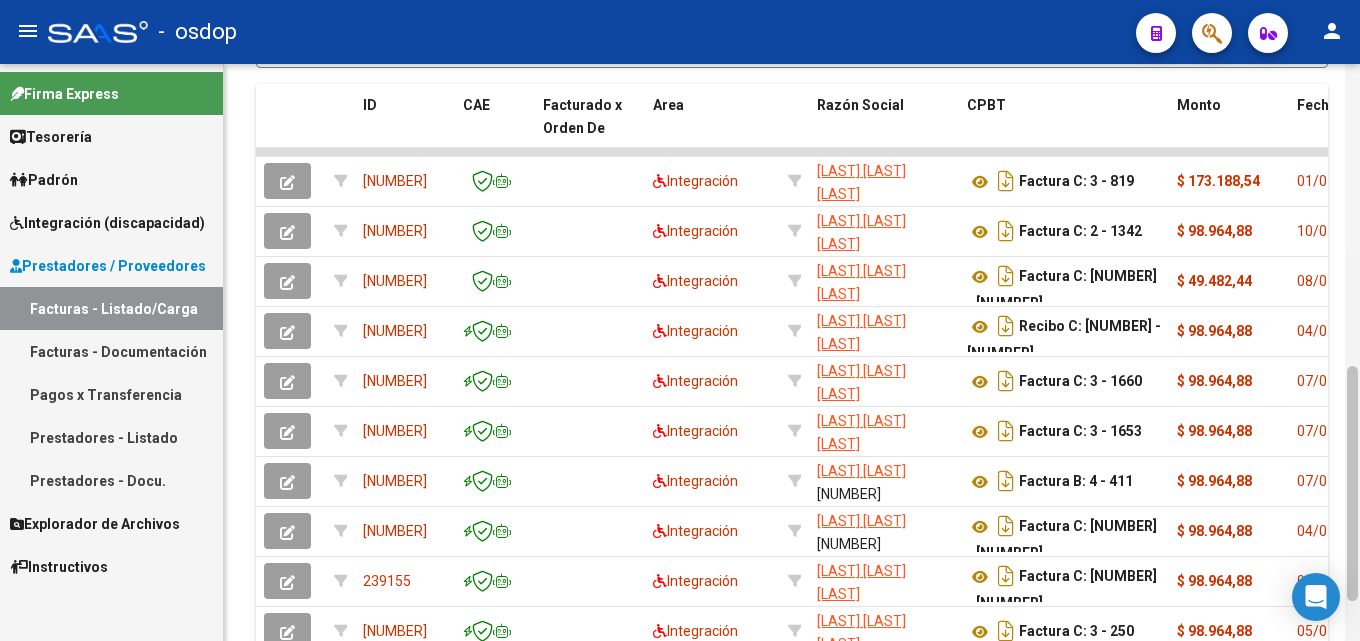 drag, startPoint x: 1356, startPoint y: 458, endPoint x: 1359, endPoint y: 419, distance: 39.115215 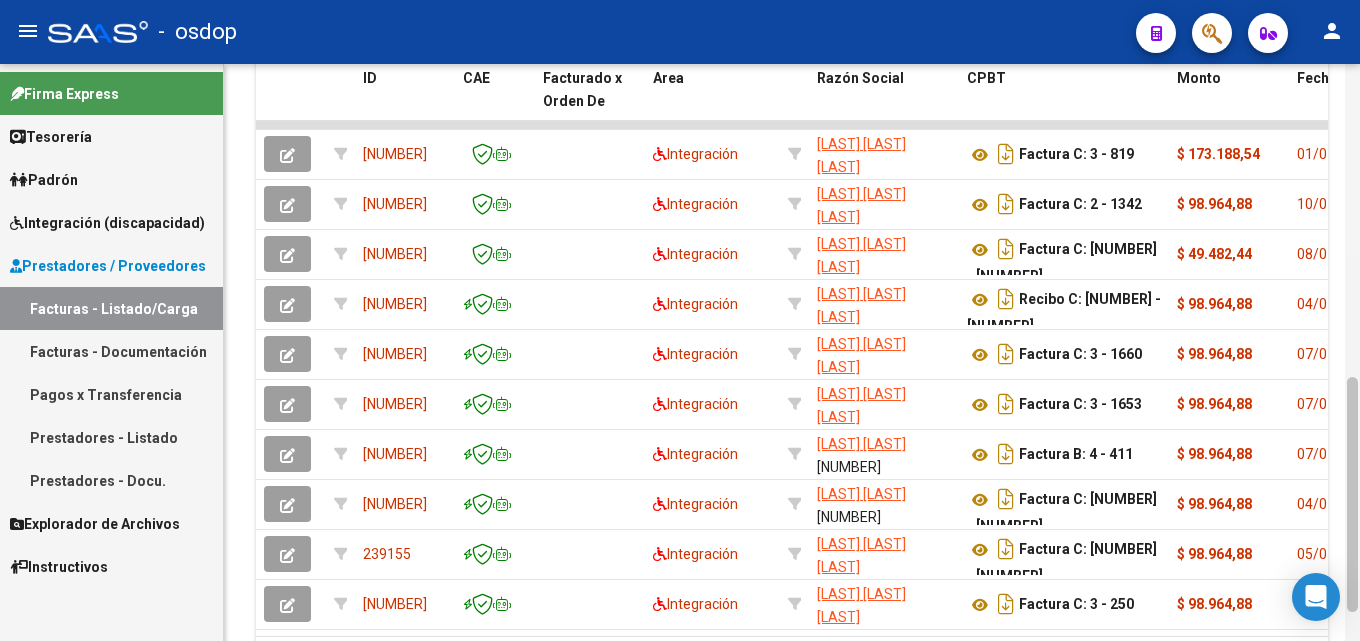 drag, startPoint x: 1356, startPoint y: 544, endPoint x: 1359, endPoint y: 557, distance: 13.341664 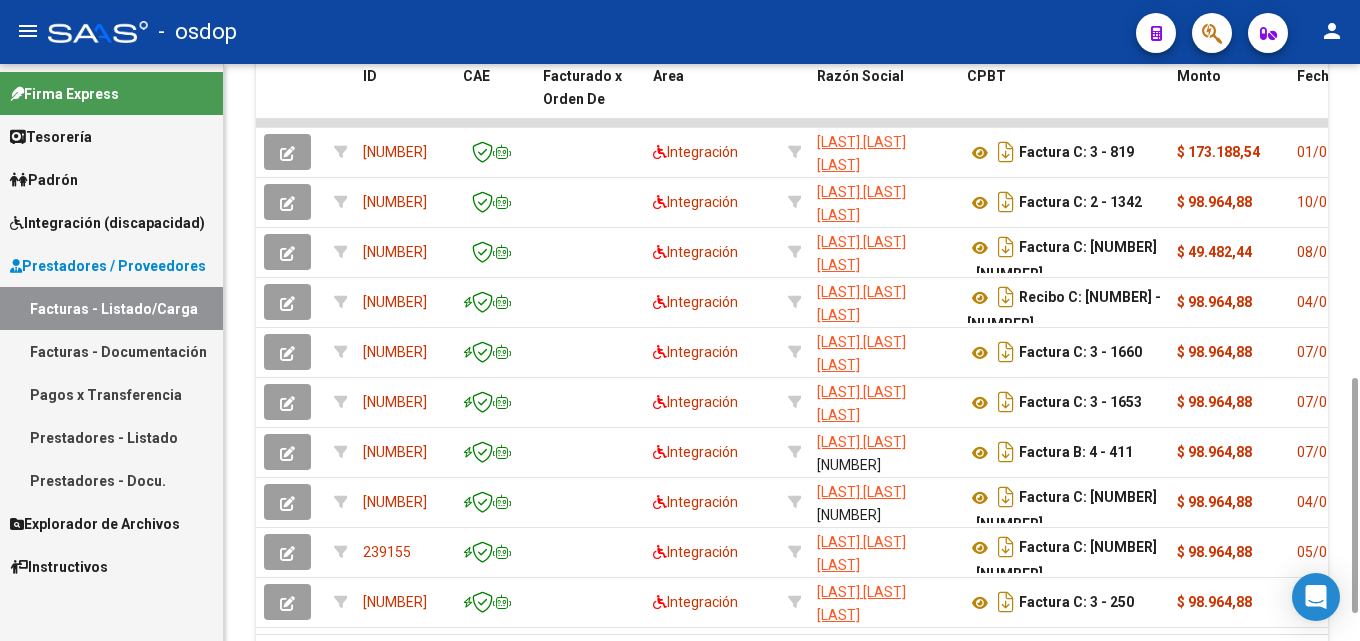click 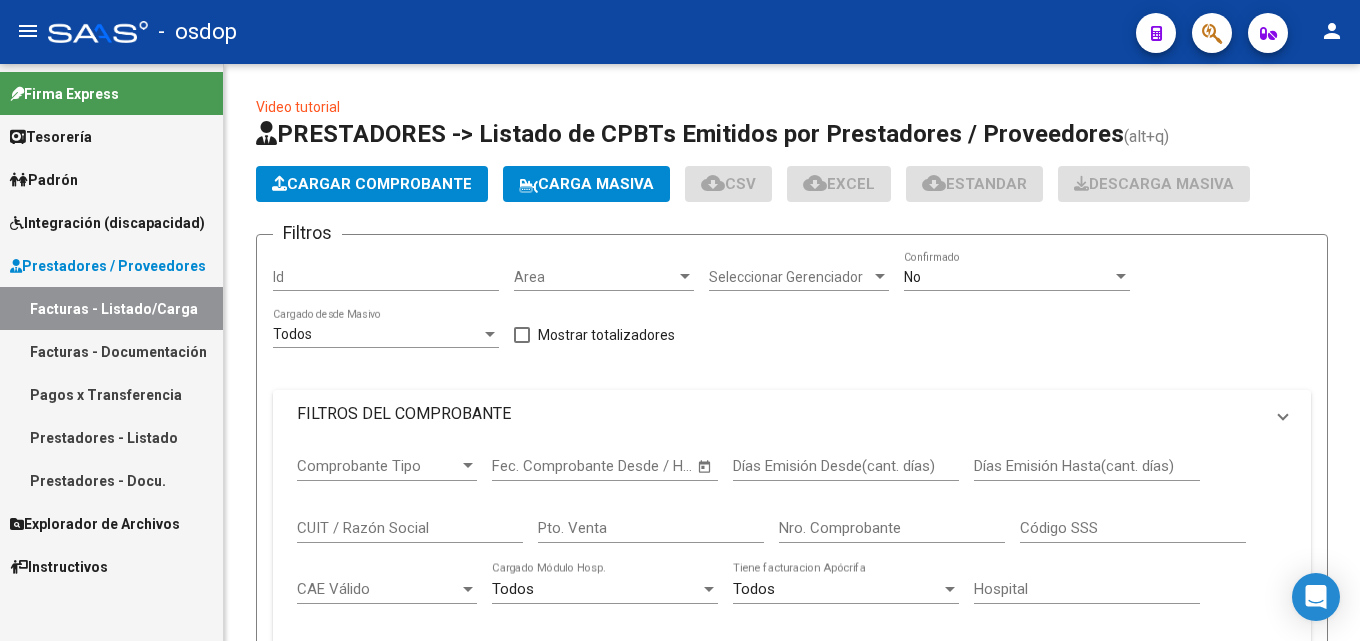 scroll, scrollTop: 0, scrollLeft: 0, axis: both 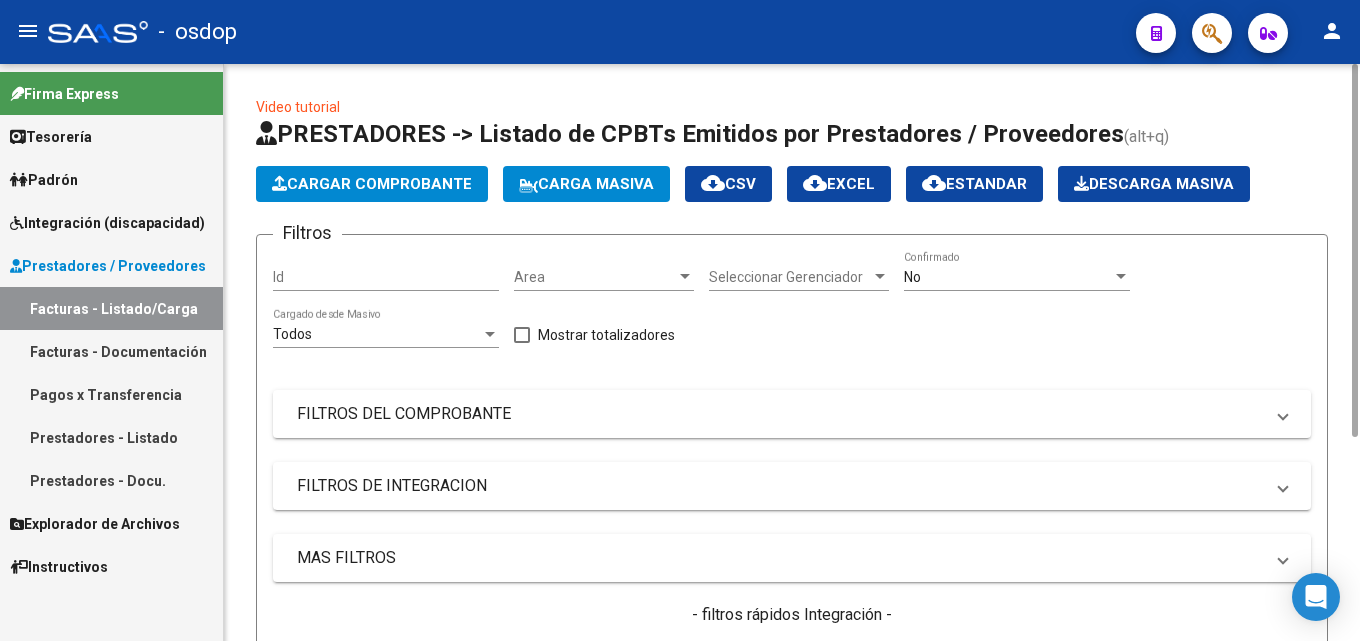 click on "Video tutorial   PRESTADORES -> Listado de CPBTs Emitidos por Prestadores / Proveedores (alt+q)   Cargar Comprobante
Carga Masiva  cloud_download  CSV  cloud_download  EXCEL  cloud_download  Estandar   Descarga Masiva
Filtros Id Area Area Seleccionar Gerenciador Seleccionar Gerenciador No  Confirmado Todos  Cargado desde Masivo   Mostrar totalizadores   FILTROS DEL COMPROBANTE  Comprobante Tipo Comprobante Tipo Start date – Fec. Comprobante Desde / Hasta Días Emisión Desde(cant. días) Días Emisión Hasta(cant. días) CUIT / Razón Social Pto. Venta Nro. Comprobante Código SSS CAE Válido CAE Válido Todos  Cargado Módulo Hosp. Todos  Tiene facturacion Apócrifa Hospital Refes  FILTROS DE INTEGRACION  Todos  Cargado en Para Enviar SSS Período De Prestación Campos del Archivo de Rendición Devuelto x SSS (dr_envio) Todos  Rendido x SSS (dr_envio) Tipo de Registro Tipo de Registro Período Presentación Período Presentación Campos del Legajo Asociado (preaprobación) Todos   MAS FILTROS  –" 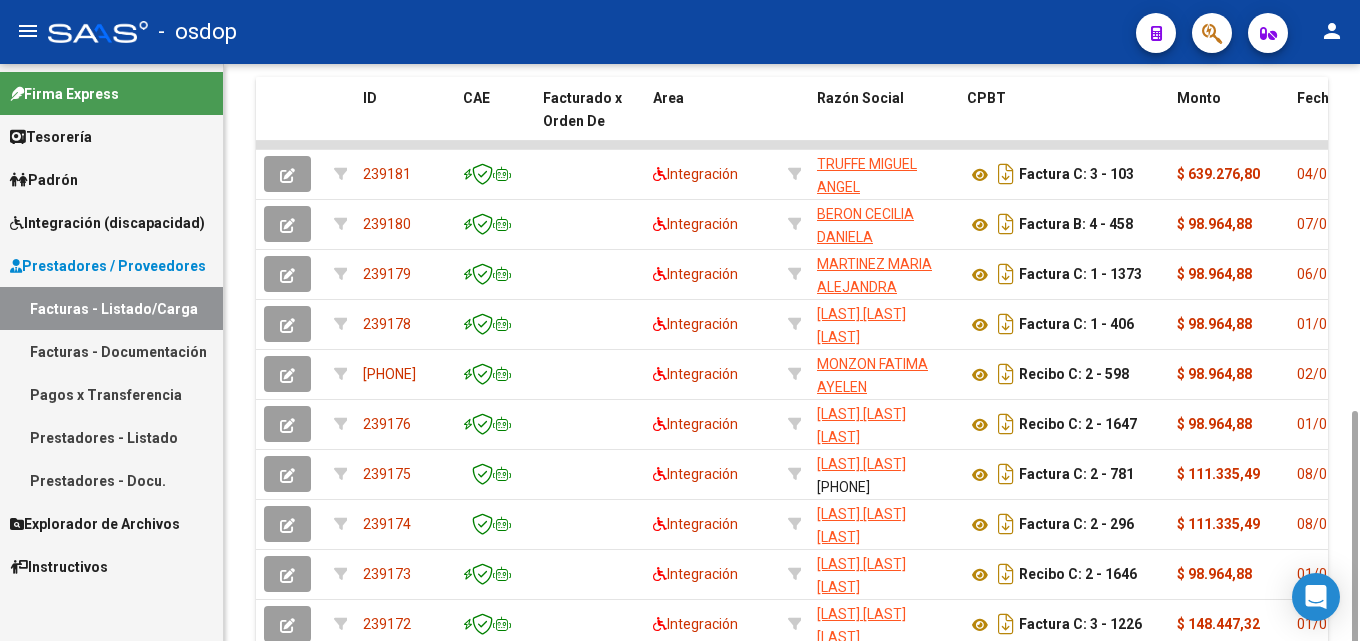 scroll, scrollTop: 780, scrollLeft: 0, axis: vertical 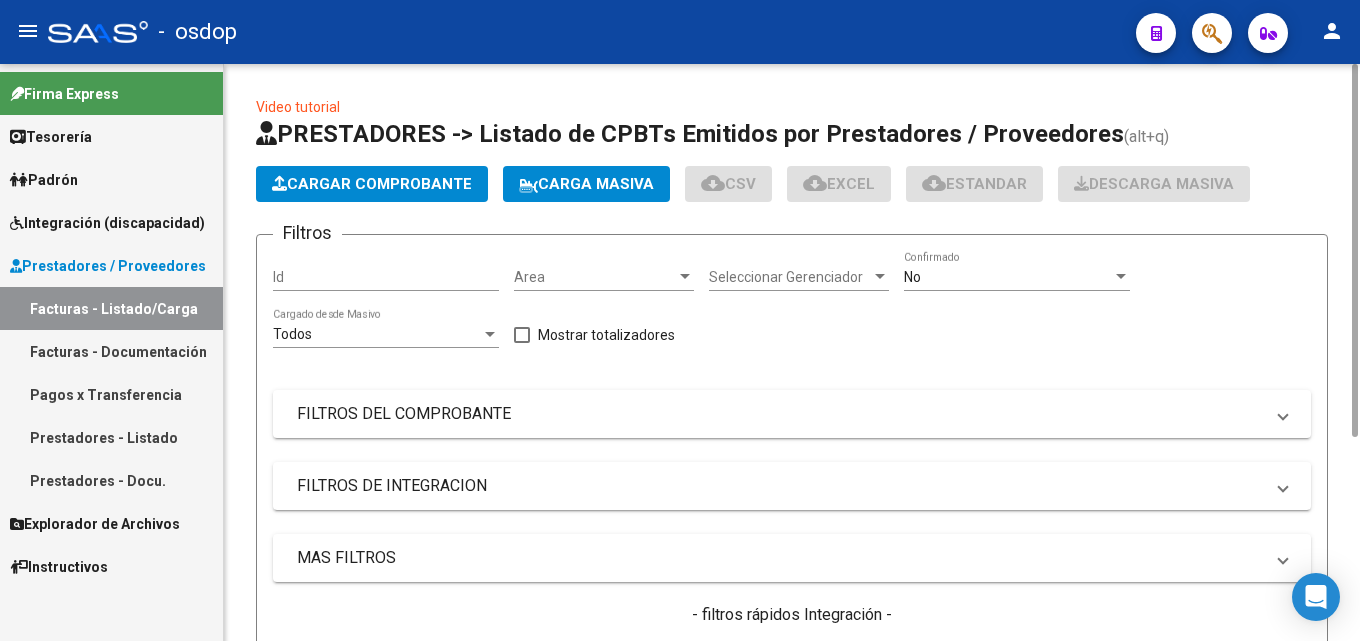 click on "Video tutorial   PRESTADORES -> Listado de CPBTs Emitidos por Prestadores / Proveedores (alt+q)   Cargar Comprobante
Carga Masiva  cloud_download  CSV  cloud_download  EXCEL  cloud_download  Estandar   Descarga Masiva
Filtros Id Area Area Seleccionar Gerenciador Seleccionar Gerenciador No  Confirmado Todos  Cargado desde Masivo   Mostrar totalizadores   FILTROS DEL COMPROBANTE  Comprobante Tipo Comprobante Tipo Start date – Fec. Comprobante Desde / Hasta Días Emisión Desde(cant. días) Días Emisión Hasta(cant. días) CUIT / Razón Social Pto. Venta Nro. Comprobante Código SSS CAE Válido CAE Válido Todos  Cargado Módulo Hosp. Todos  Tiene facturacion Apócrifa Hospital Refes  FILTROS DE INTEGRACION  Todos  Cargado en Para Enviar SSS Período De Prestación Campos del Archivo de Rendición Devuelto x SSS (dr_envio) Todos  Rendido x SSS (dr_envio) Tipo de Registro Tipo de Registro Campos del Legajo Asociado (preaprobación) Afiliado Legajo (cuil/nombre) Todos  Solo facturas preaprobadas Todos" 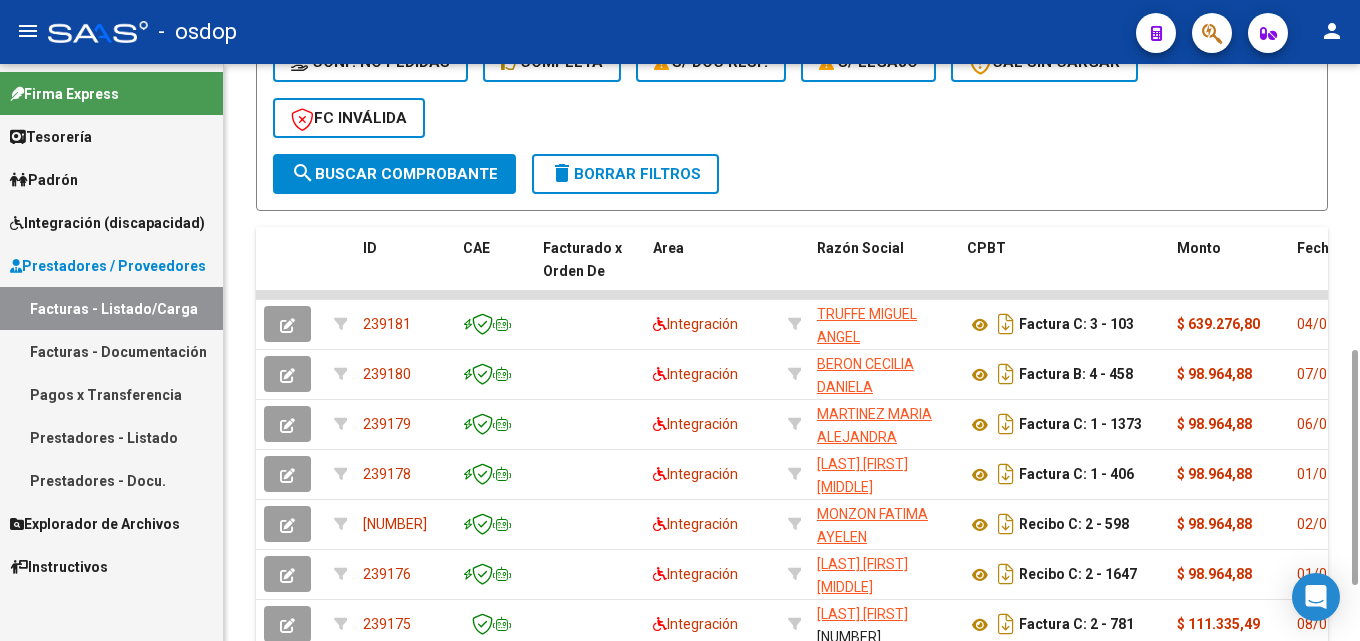 scroll, scrollTop: 630, scrollLeft: 0, axis: vertical 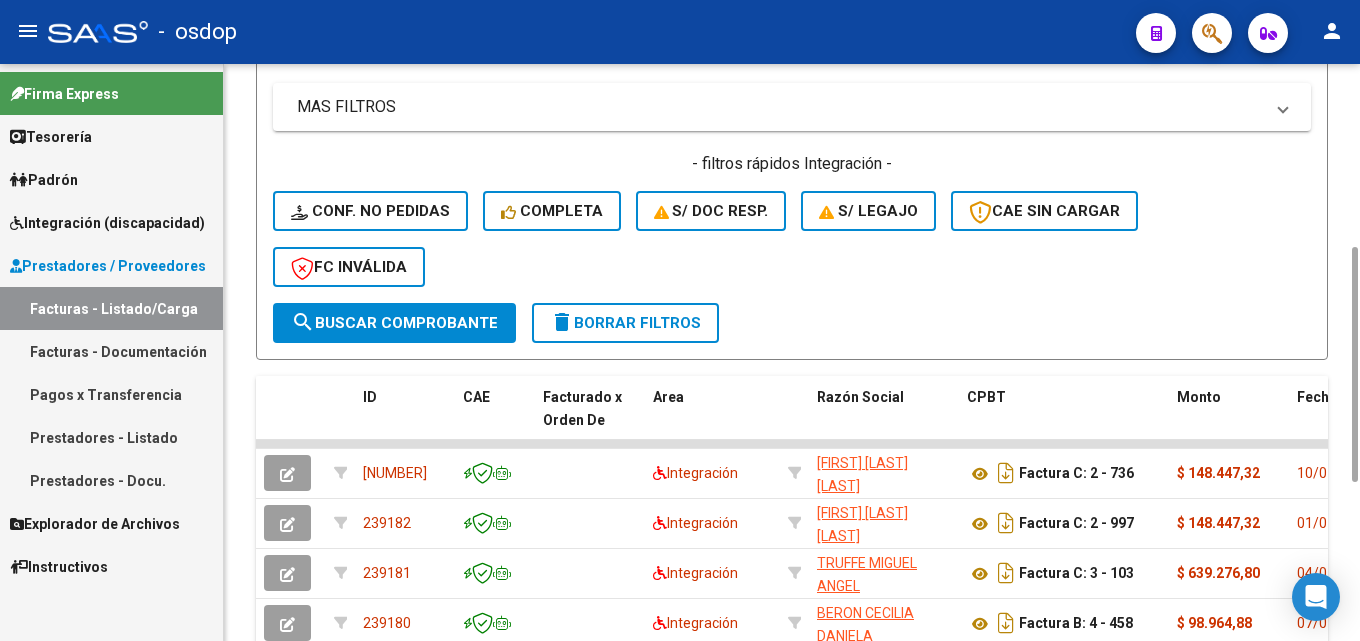 drag, startPoint x: 1356, startPoint y: 387, endPoint x: 1359, endPoint y: 680, distance: 293.01535 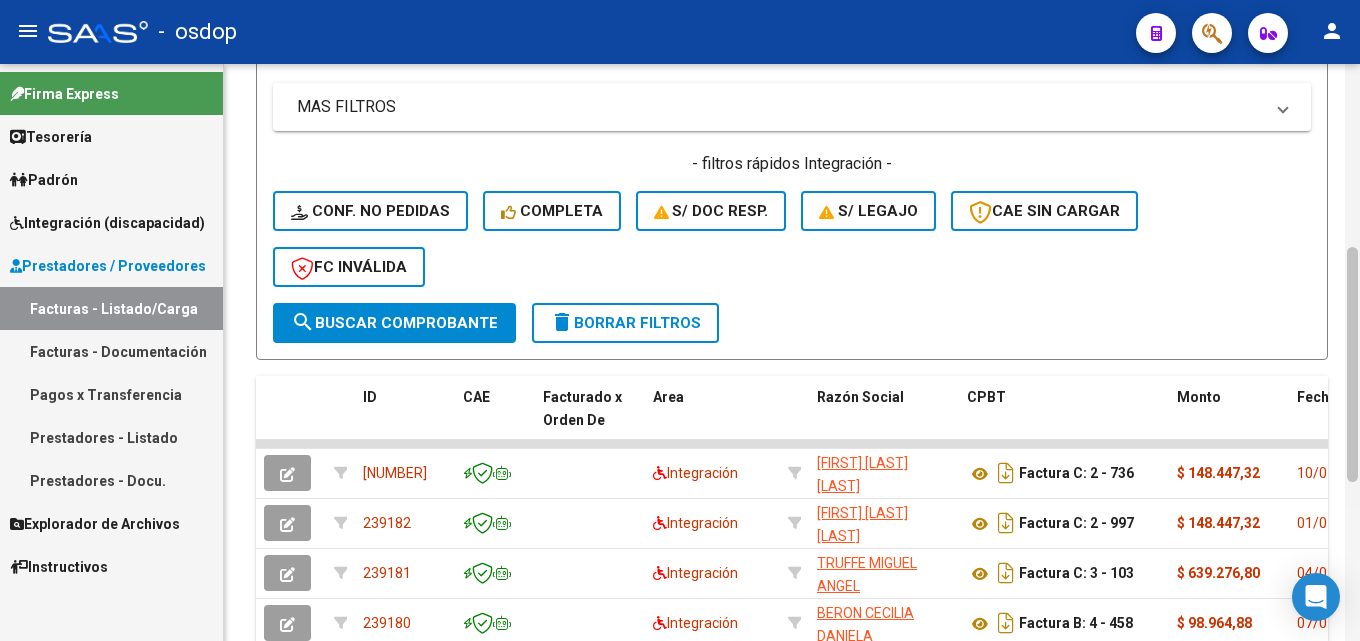 scroll, scrollTop: 839, scrollLeft: 0, axis: vertical 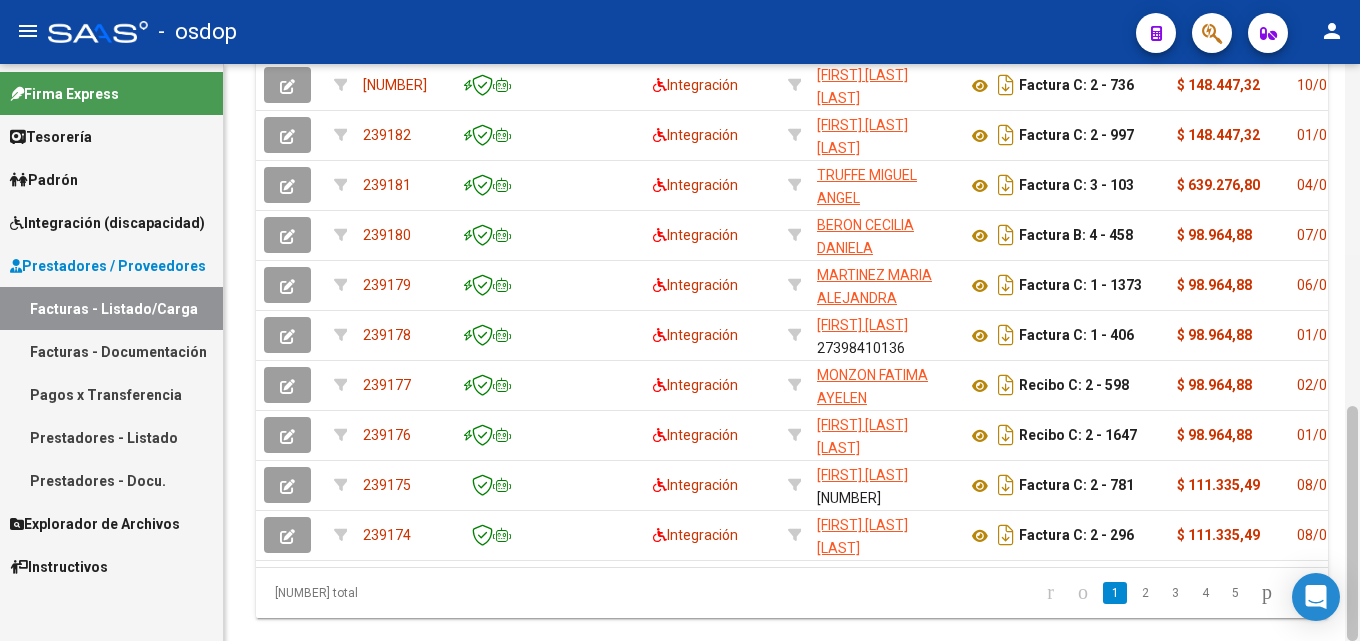drag, startPoint x: 1359, startPoint y: 439, endPoint x: 1359, endPoint y: 463, distance: 24 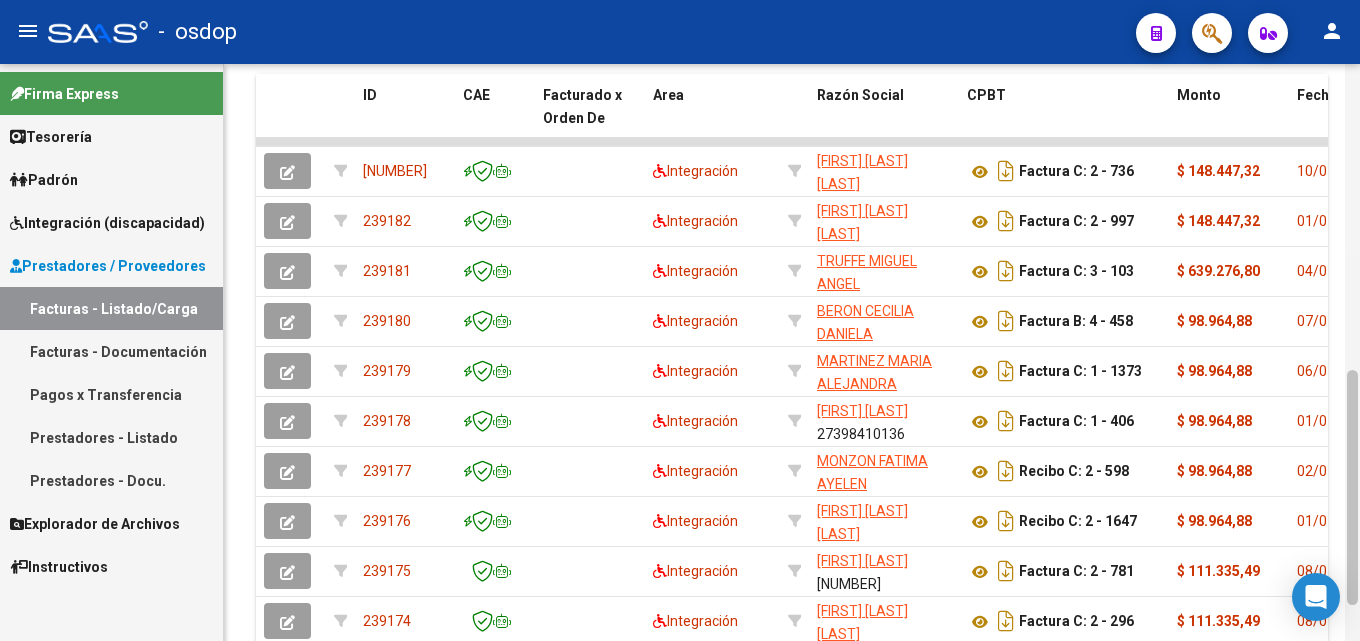 scroll, scrollTop: 758, scrollLeft: 0, axis: vertical 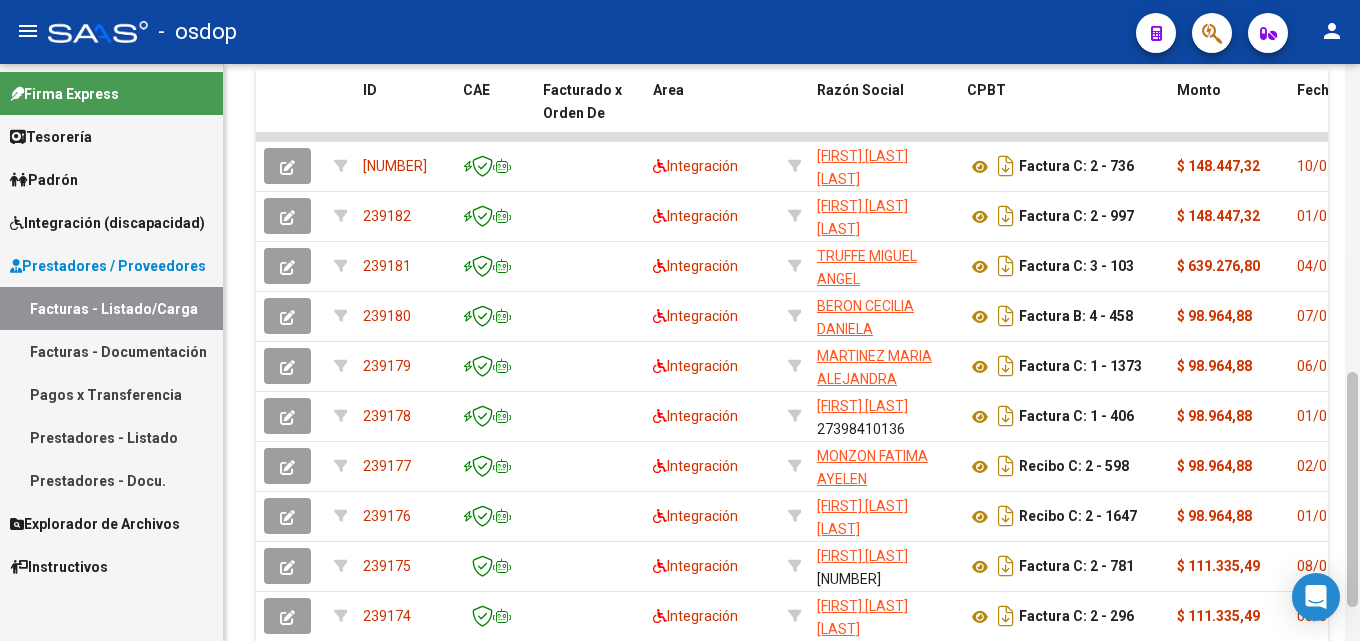 drag, startPoint x: 1357, startPoint y: 447, endPoint x: 1359, endPoint y: 414, distance: 33.06055 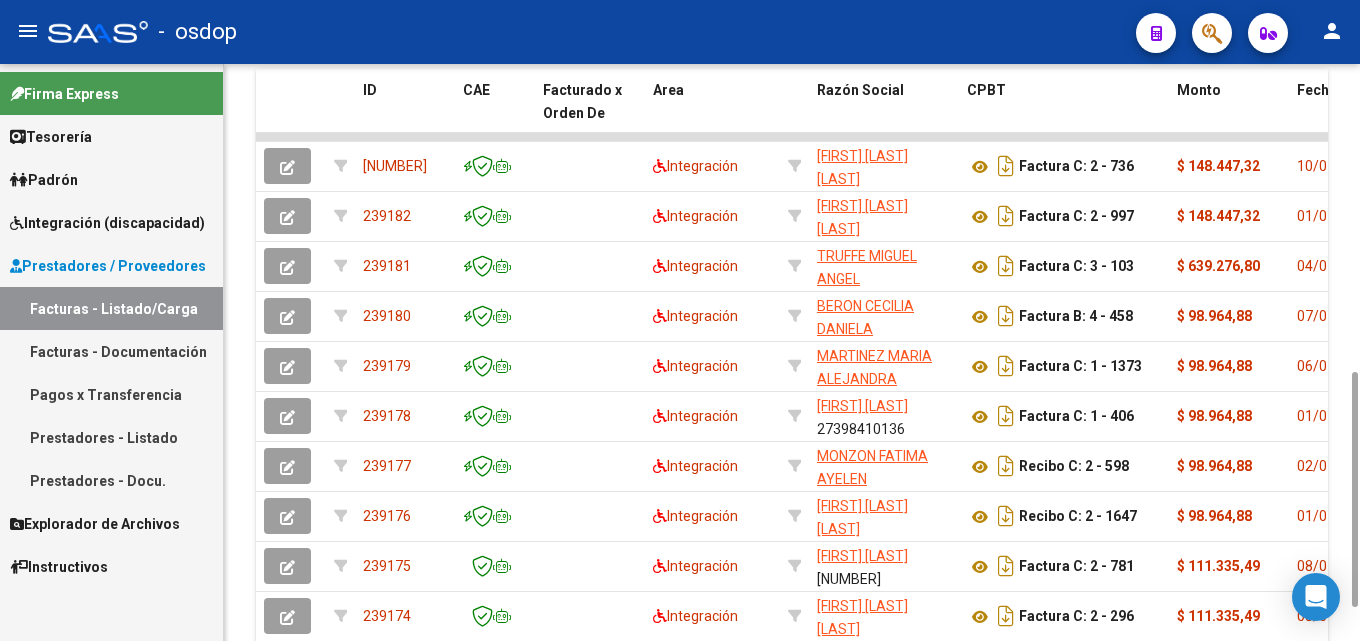 click 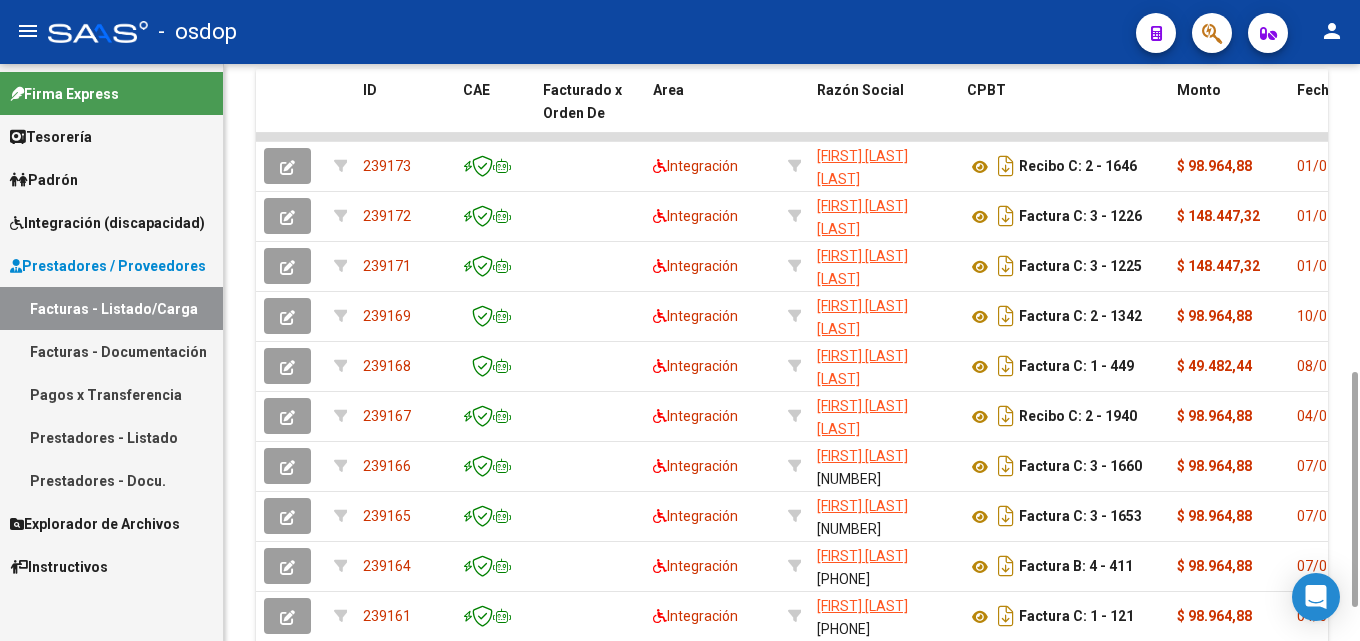 click 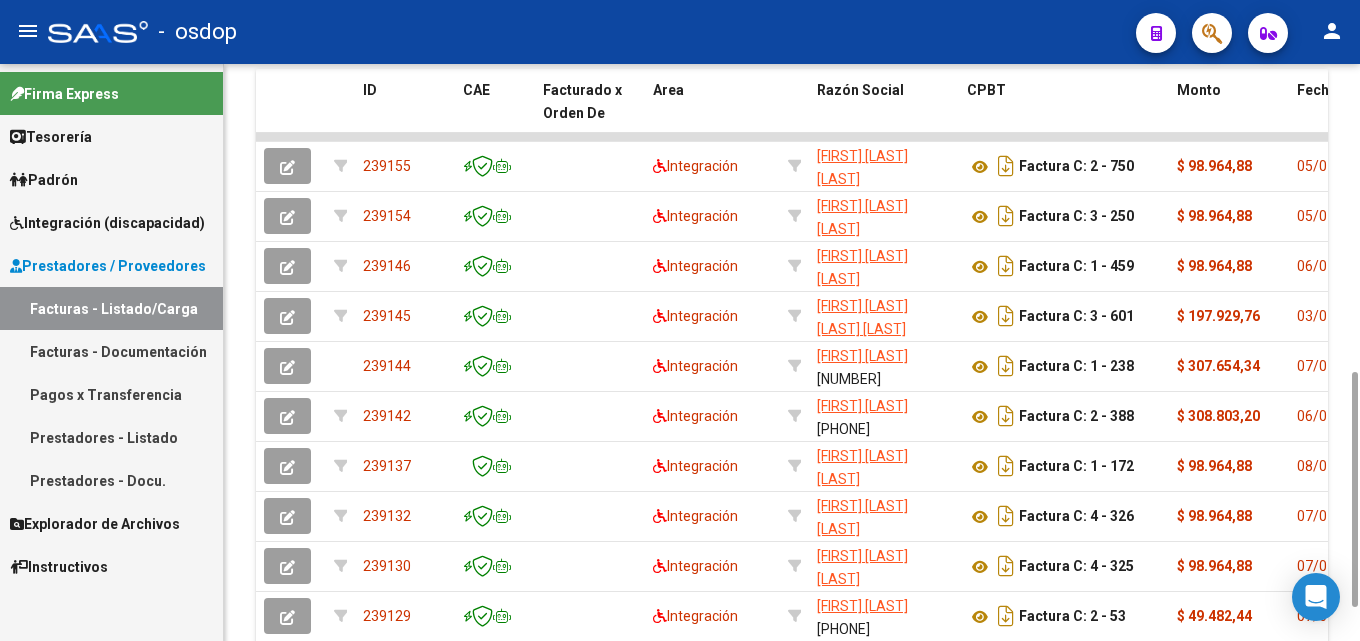 click 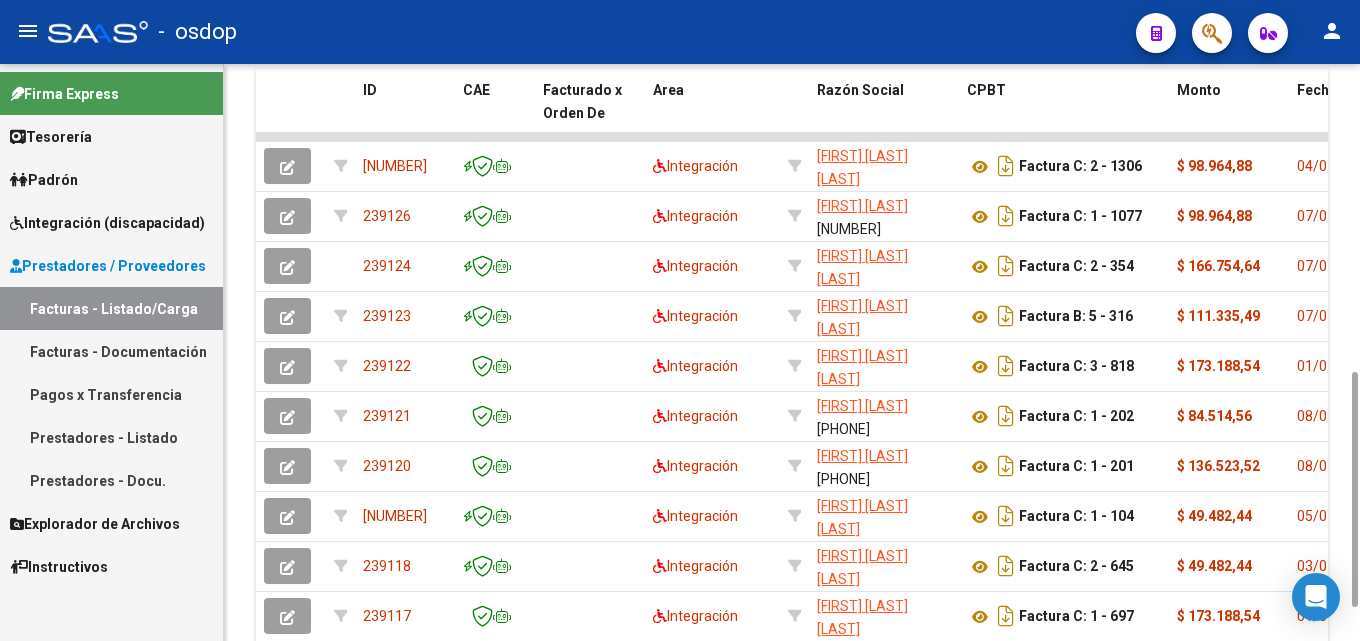 click 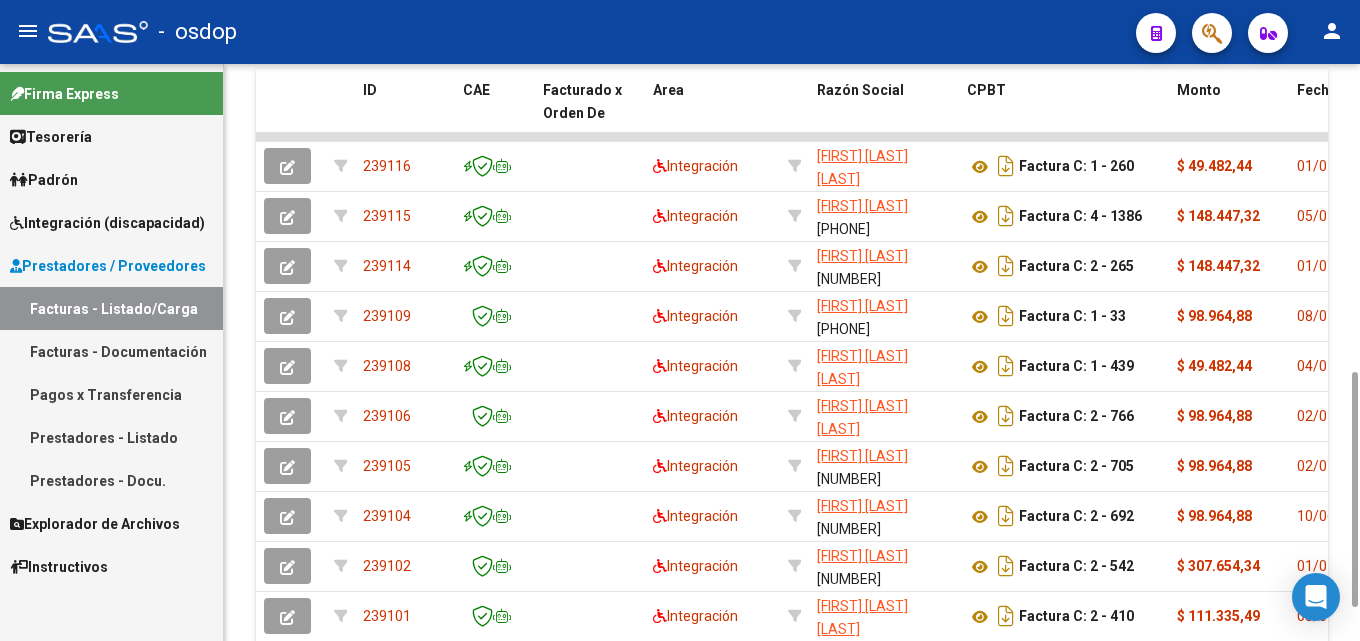 click 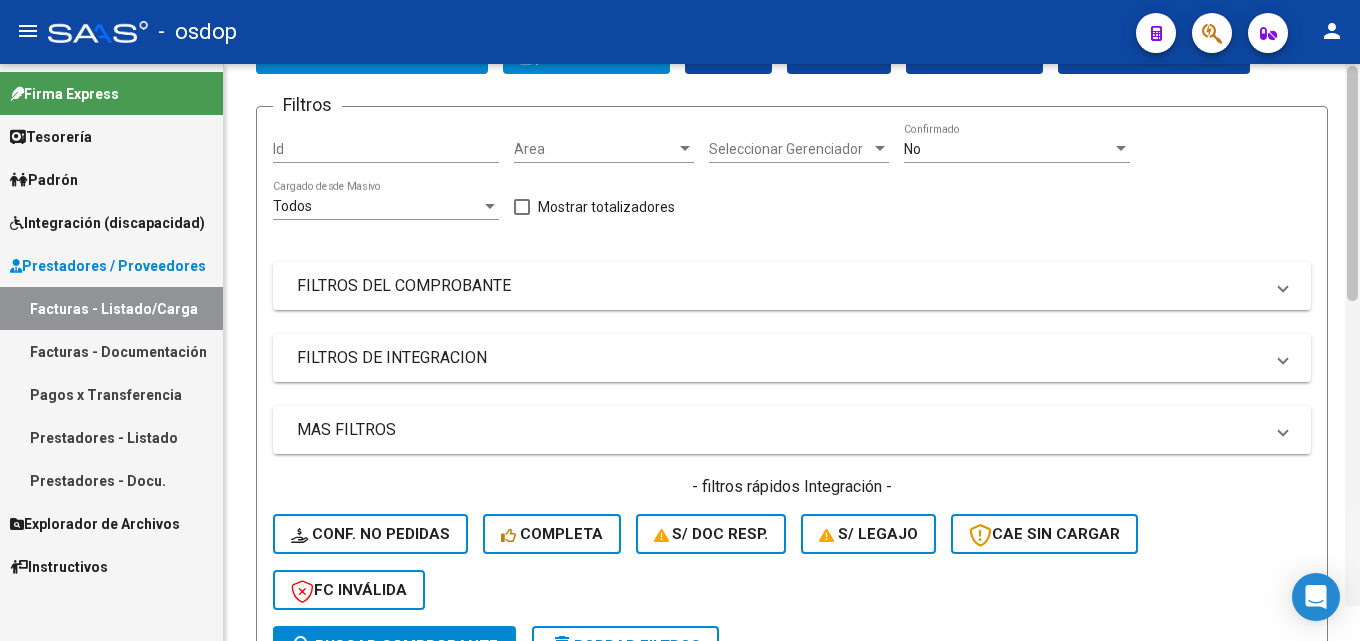 scroll, scrollTop: 88, scrollLeft: 0, axis: vertical 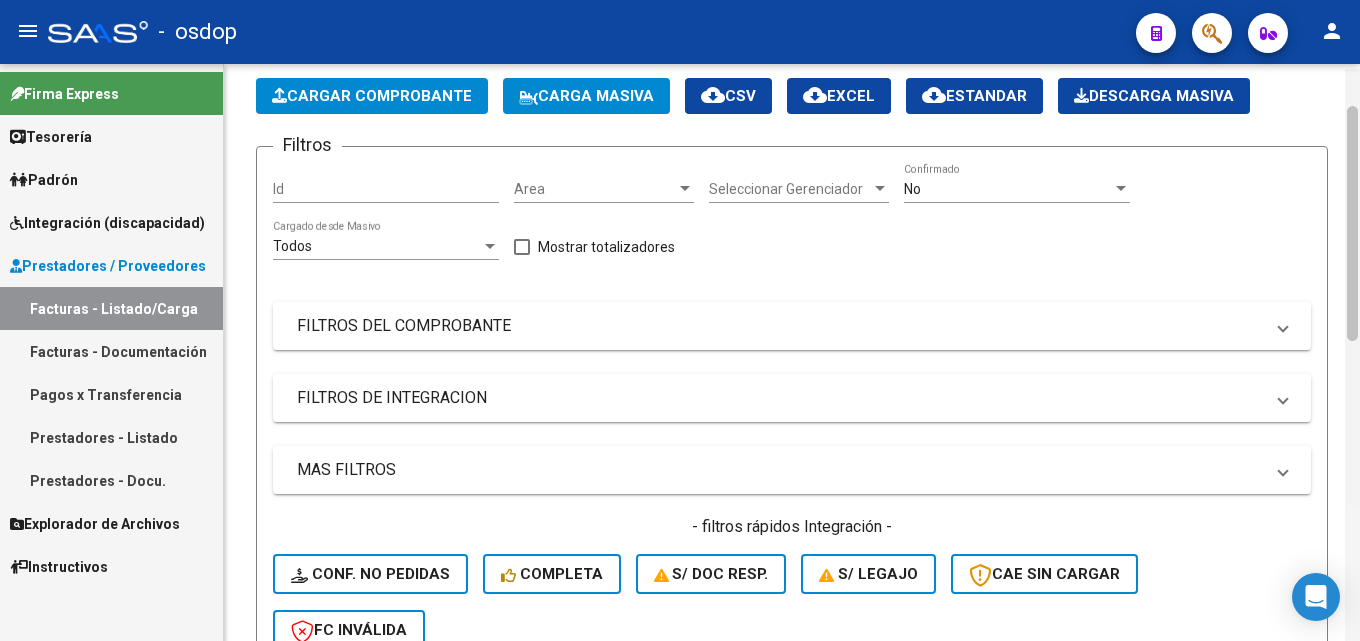 drag, startPoint x: 1355, startPoint y: 491, endPoint x: 1359, endPoint y: 218, distance: 273.0293 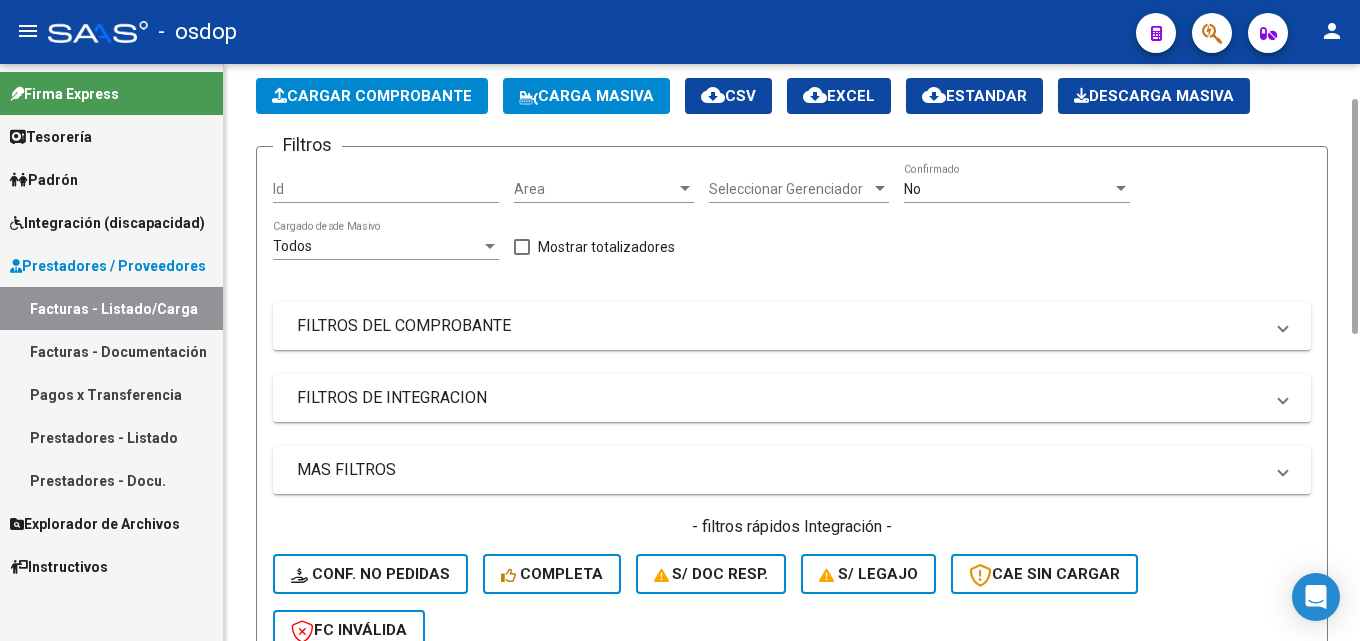 click on "Id" 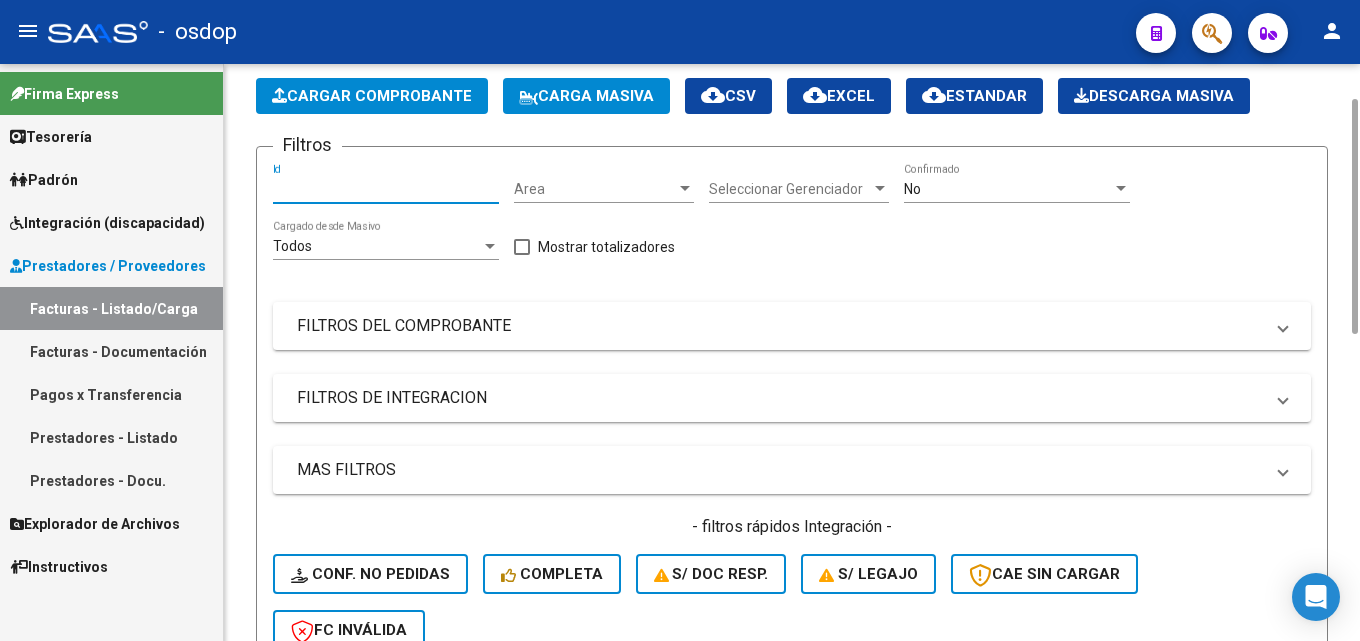 paste on "[NUMBER]" 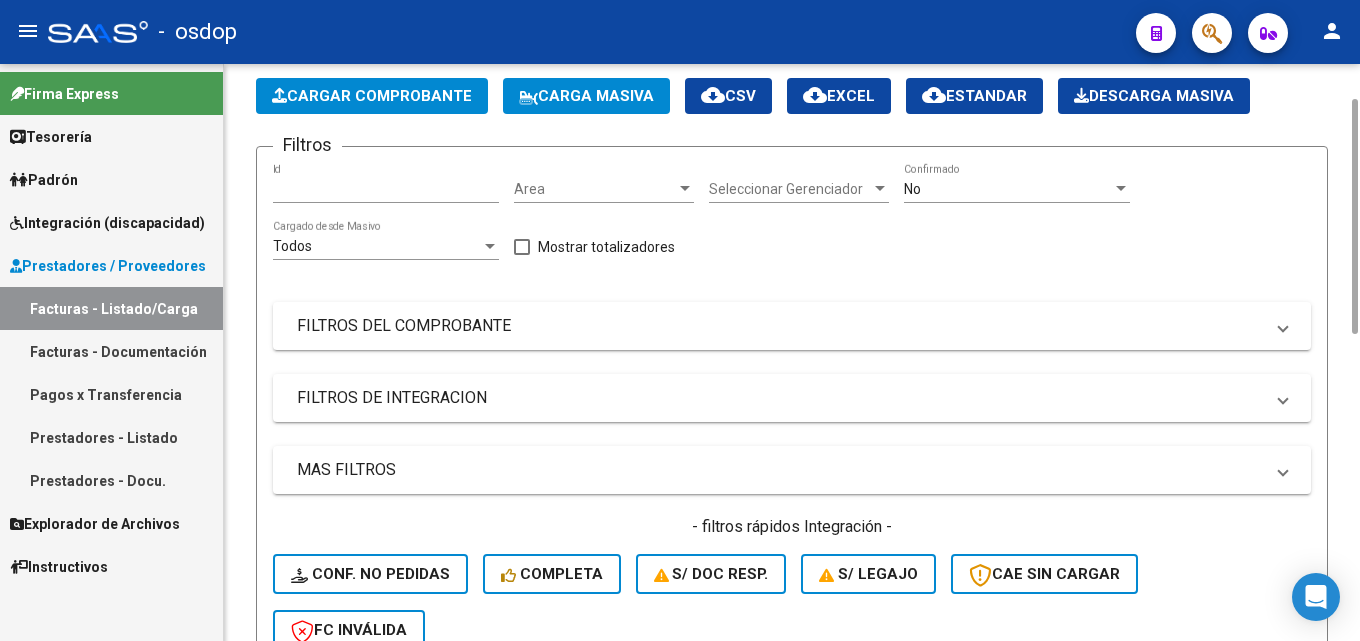 click on "[NUMBER] Id" 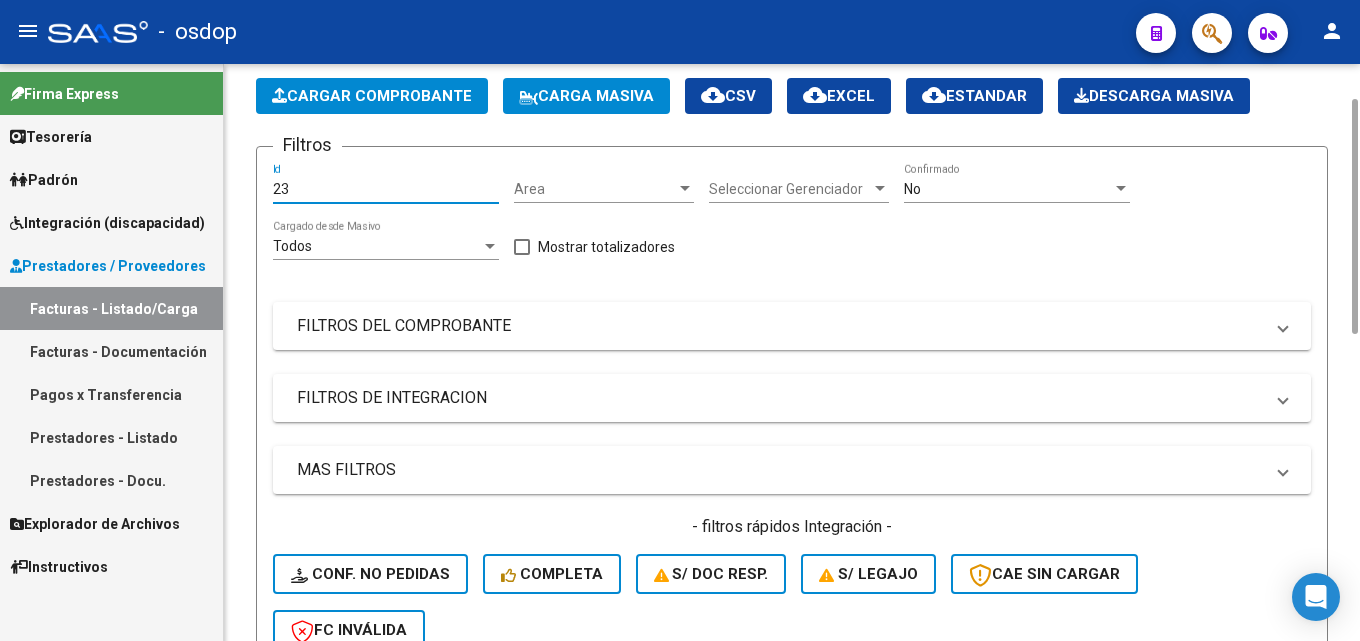type on "2" 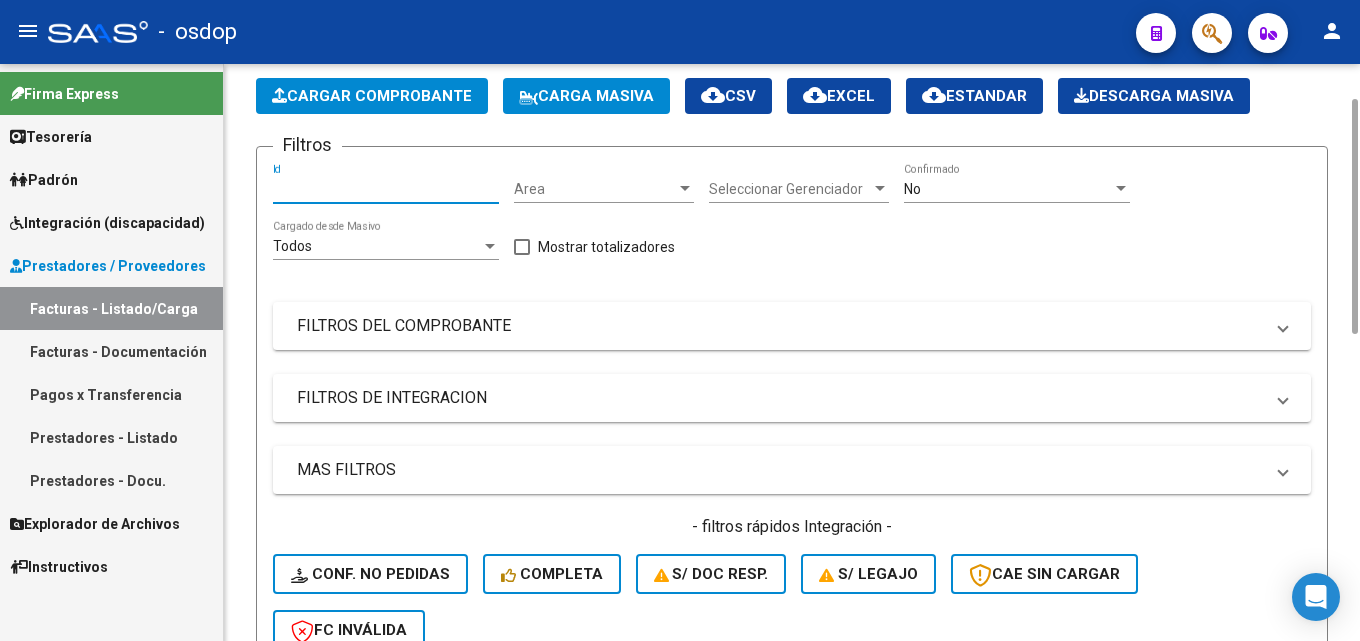 paste on "[NUMBER]" 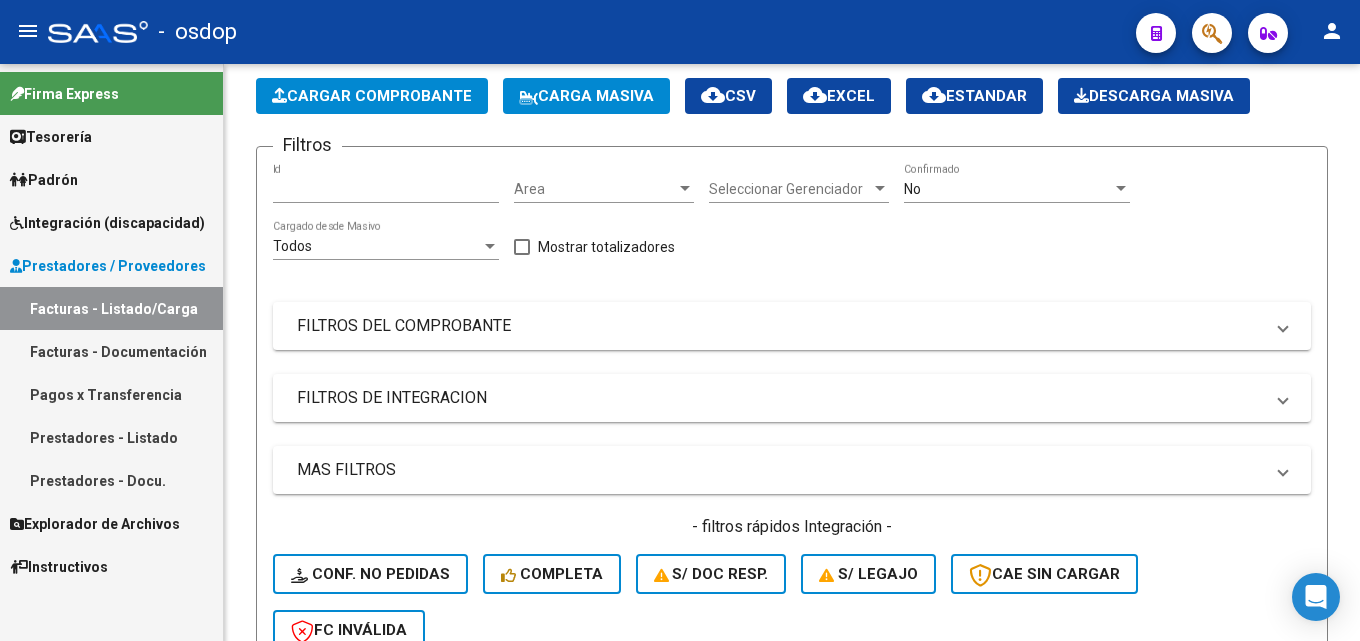 scroll, scrollTop: 665, scrollLeft: 0, axis: vertical 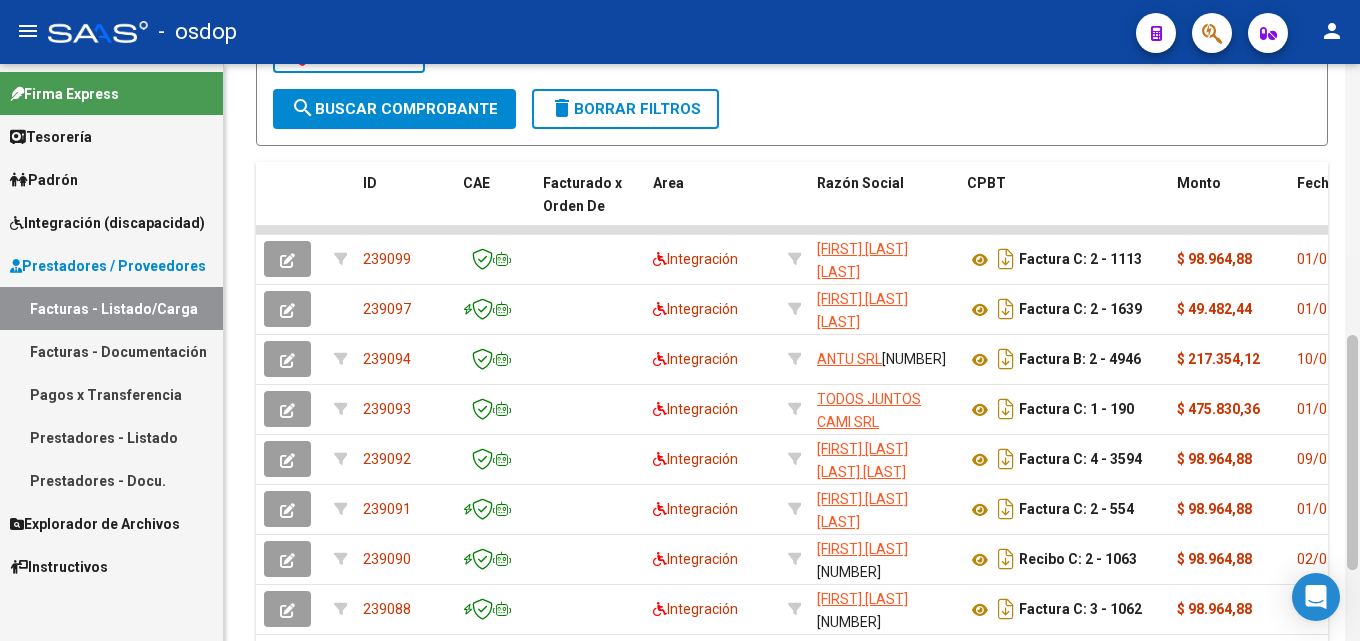 drag, startPoint x: 1359, startPoint y: 266, endPoint x: 1359, endPoint y: 301, distance: 35 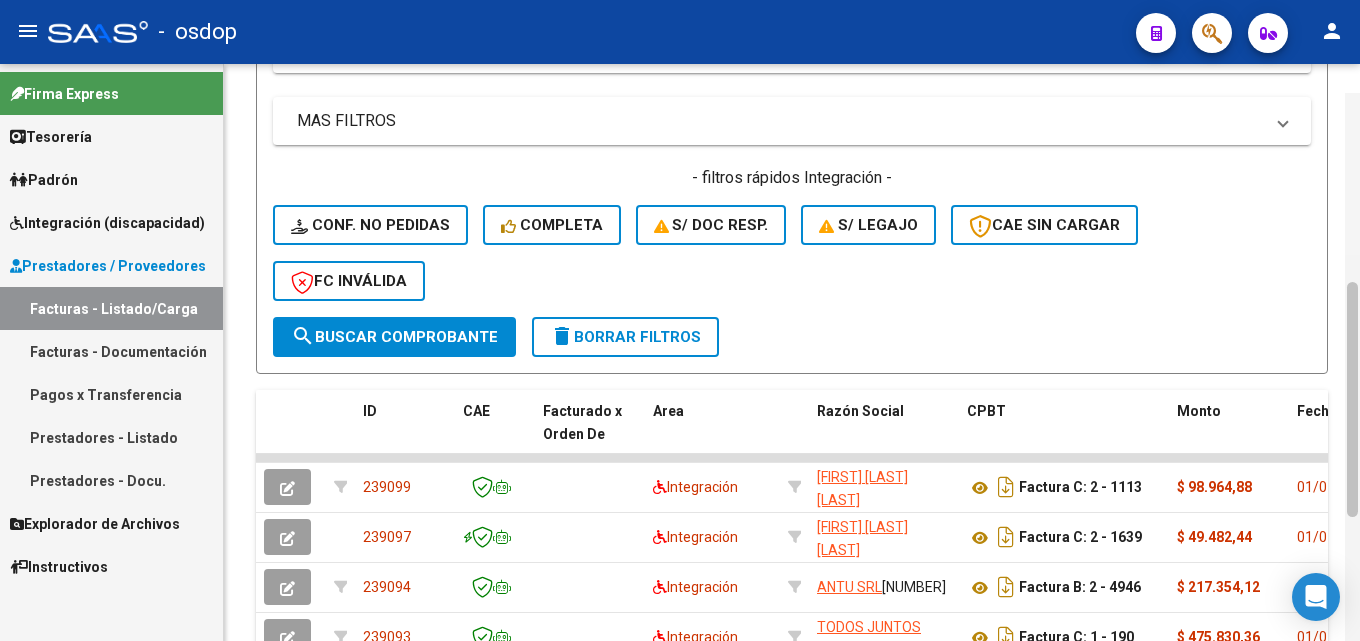 scroll, scrollTop: 412, scrollLeft: 0, axis: vertical 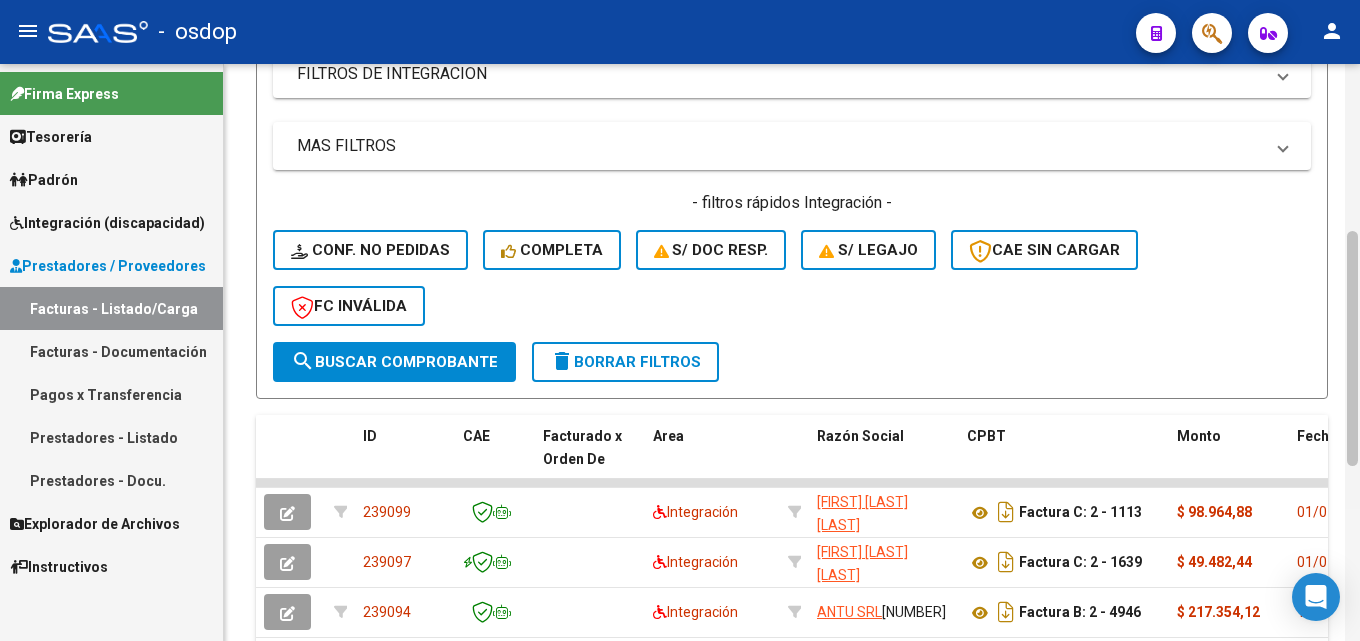 drag, startPoint x: 1350, startPoint y: 423, endPoint x: 1359, endPoint y: 320, distance: 103.392456 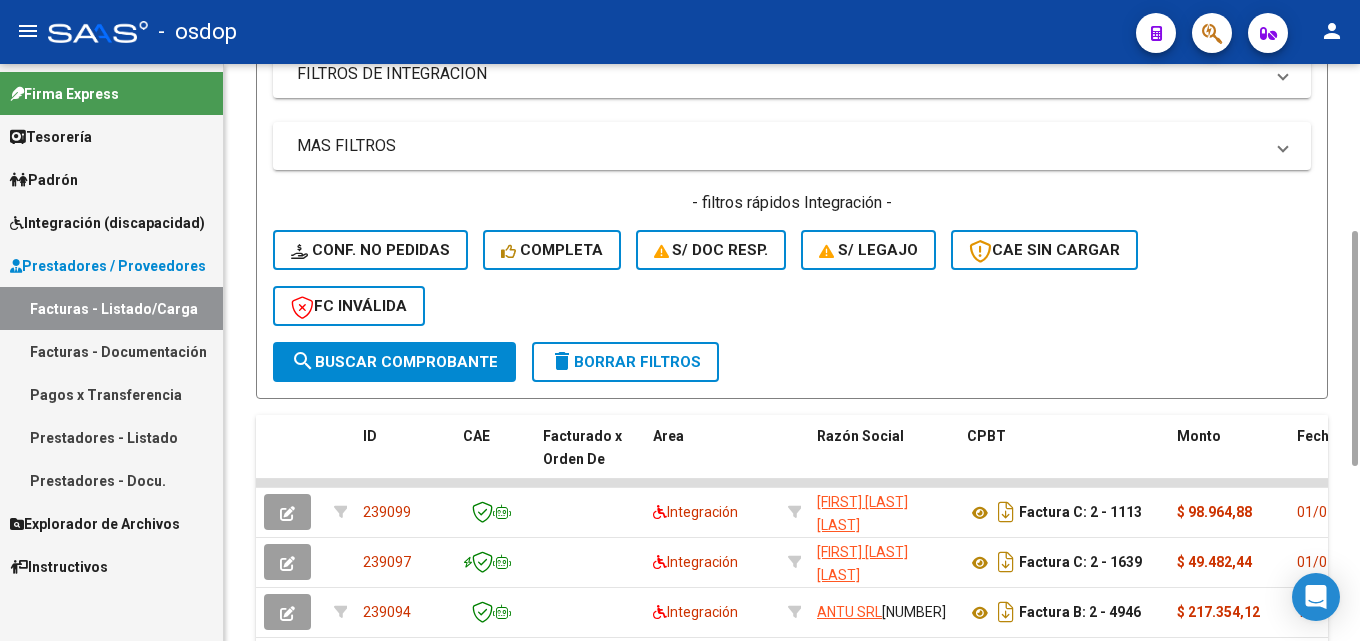 click on "search  Buscar Comprobante" 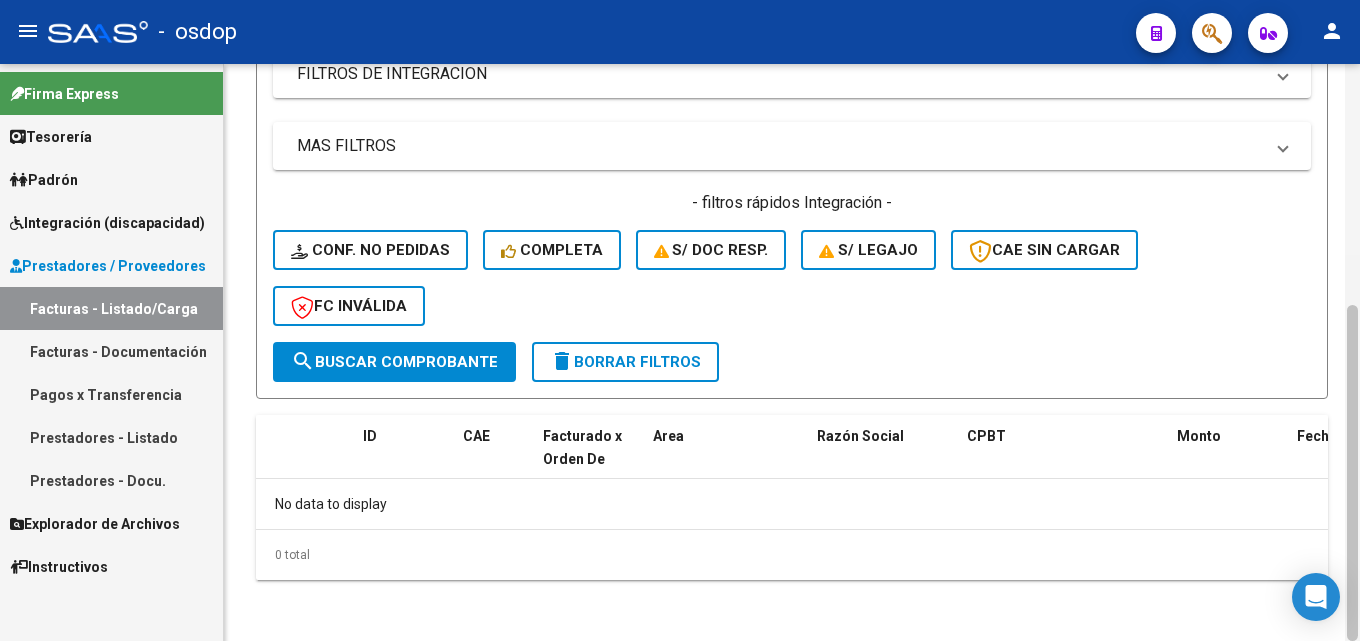 drag, startPoint x: 1359, startPoint y: 439, endPoint x: 1359, endPoint y: 354, distance: 85 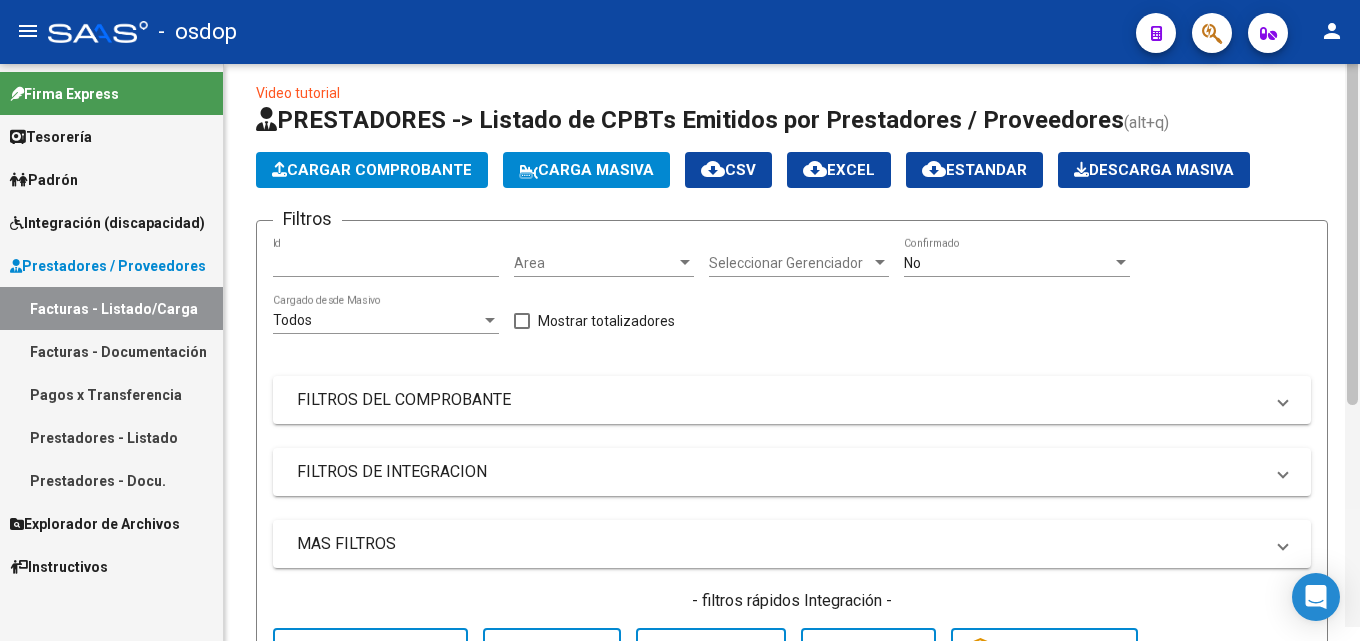 scroll, scrollTop: 0, scrollLeft: 0, axis: both 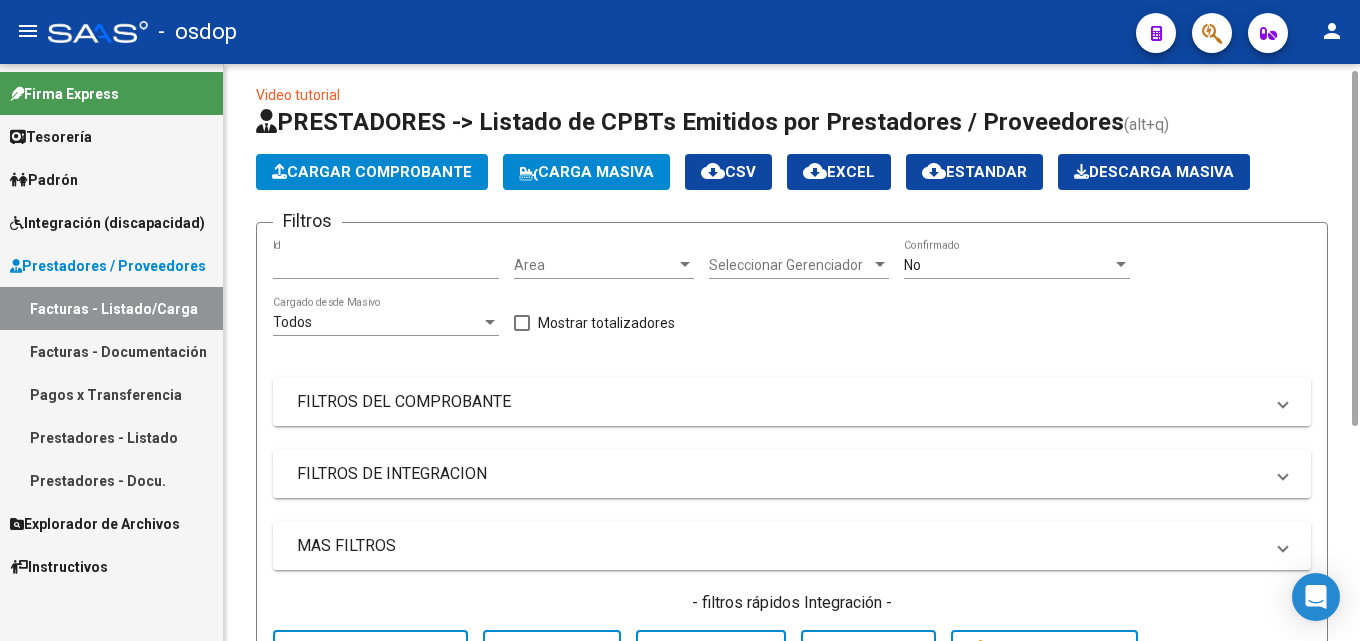 drag, startPoint x: 1350, startPoint y: 343, endPoint x: 854, endPoint y: 104, distance: 550.5788 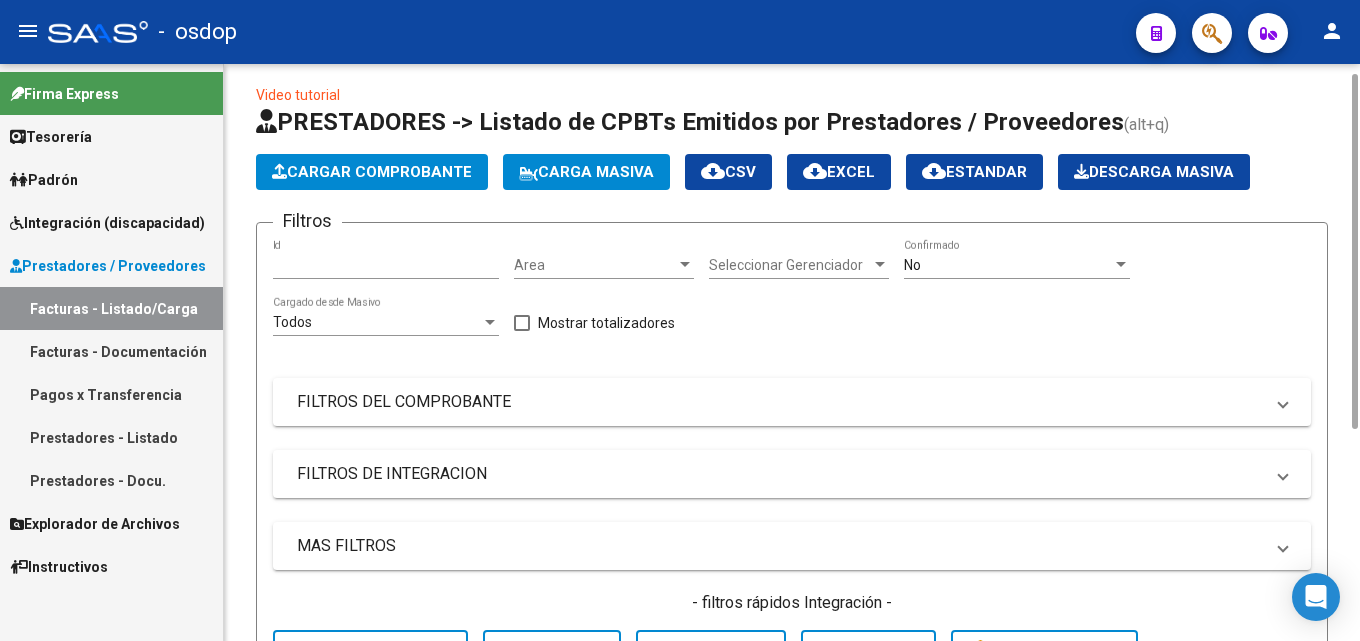scroll, scrollTop: 14, scrollLeft: 0, axis: vertical 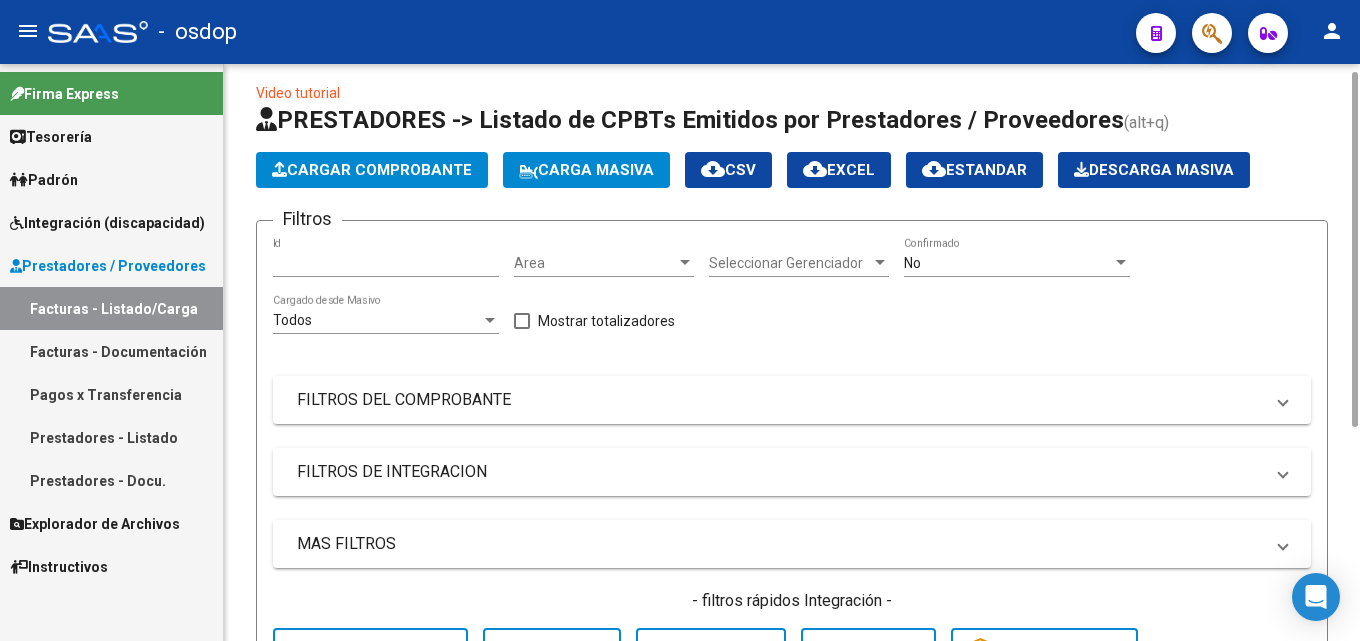 click on "[NUMBER]" at bounding box center (386, 263) 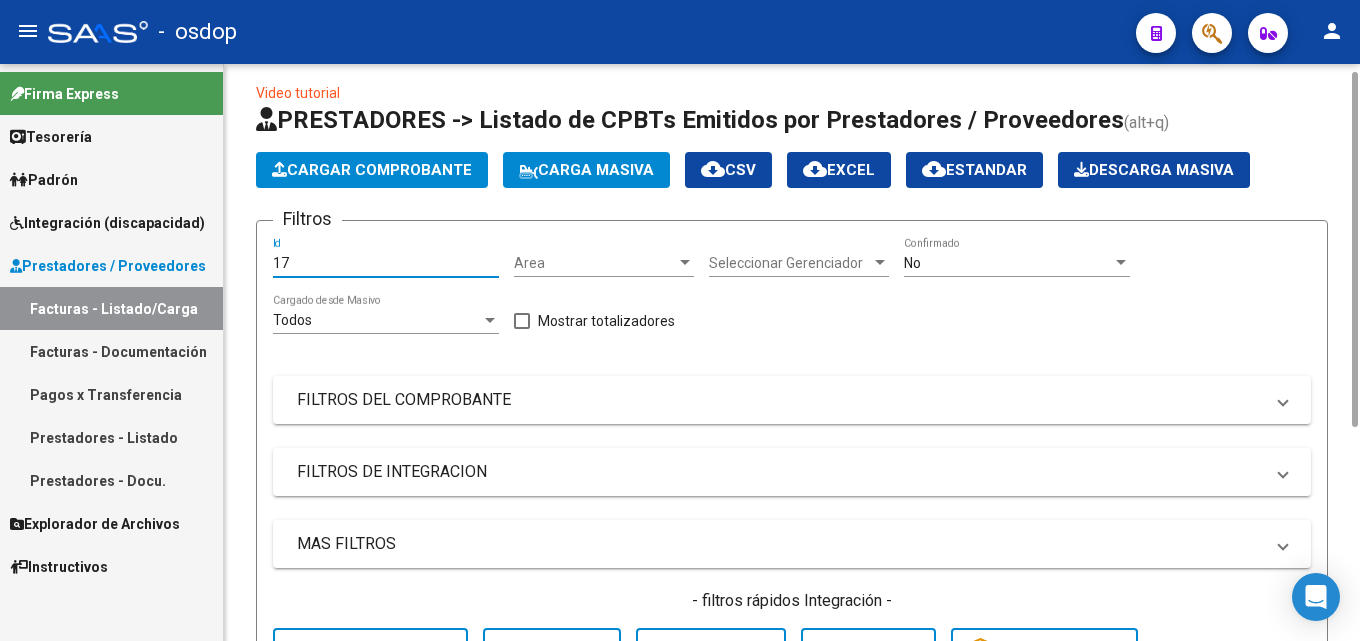 type on "1" 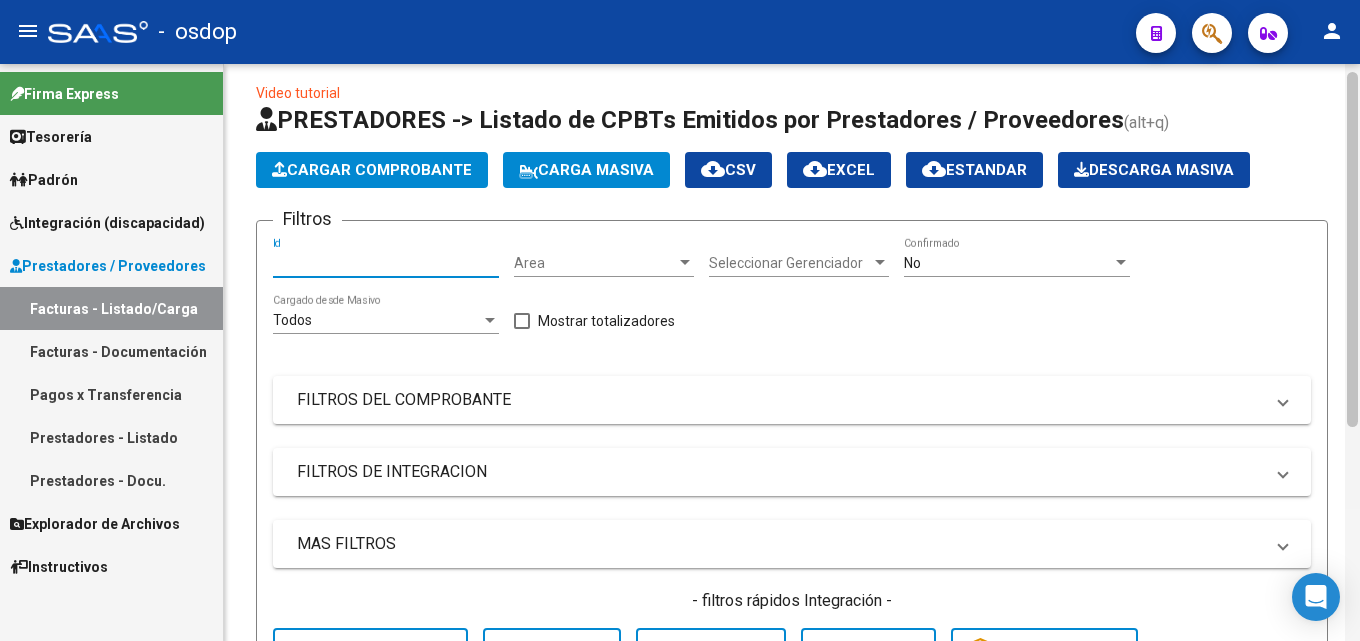 type 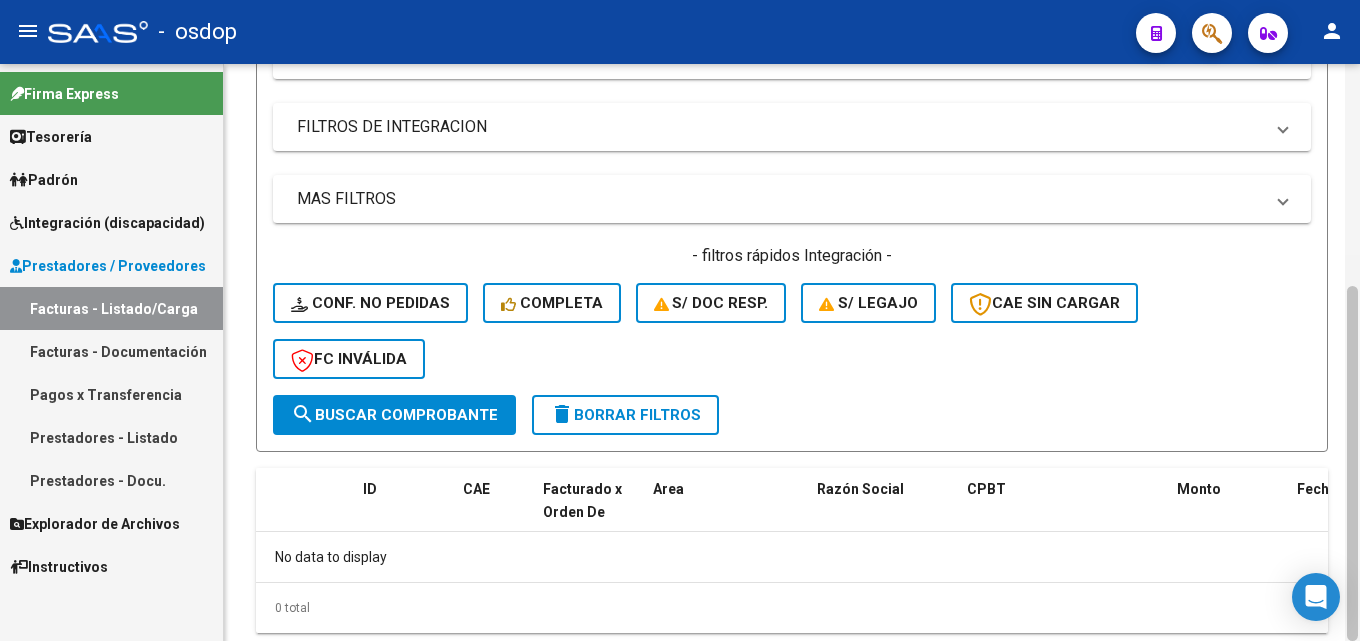 drag, startPoint x: 1359, startPoint y: 374, endPoint x: 1359, endPoint y: 452, distance: 78 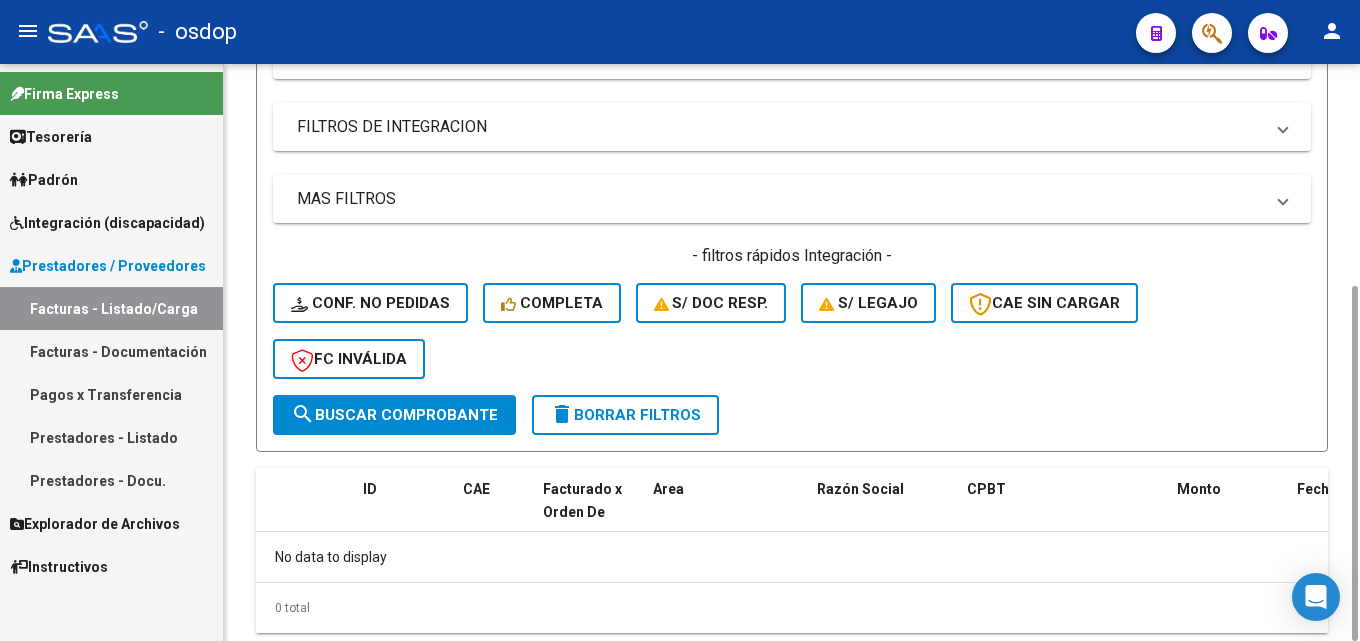 click on "search  Buscar Comprobante" 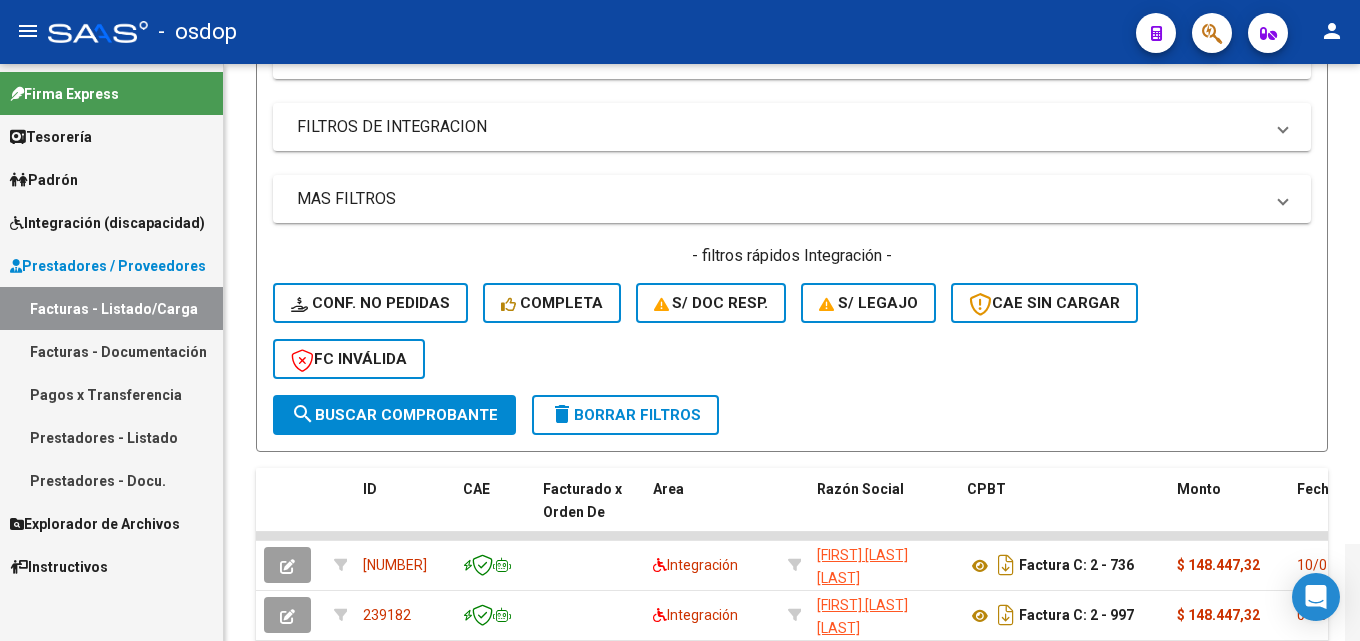 scroll, scrollTop: 839, scrollLeft: 0, axis: vertical 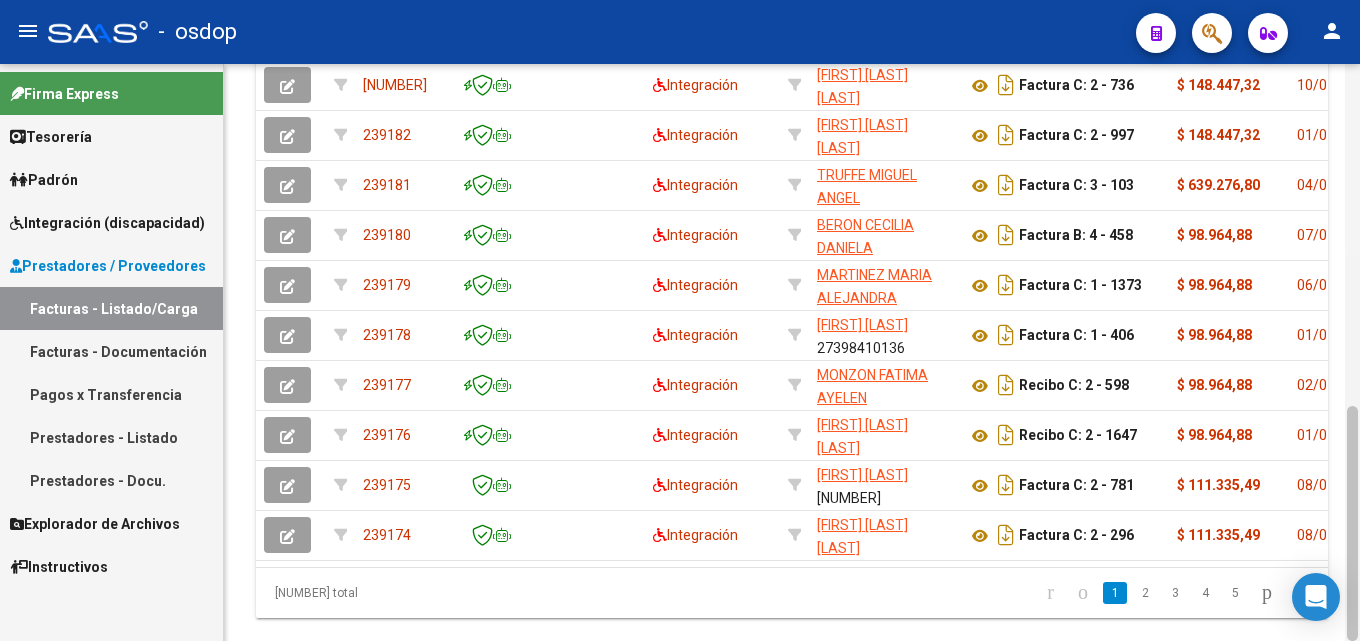 drag, startPoint x: 1359, startPoint y: 351, endPoint x: 1359, endPoint y: 376, distance: 25 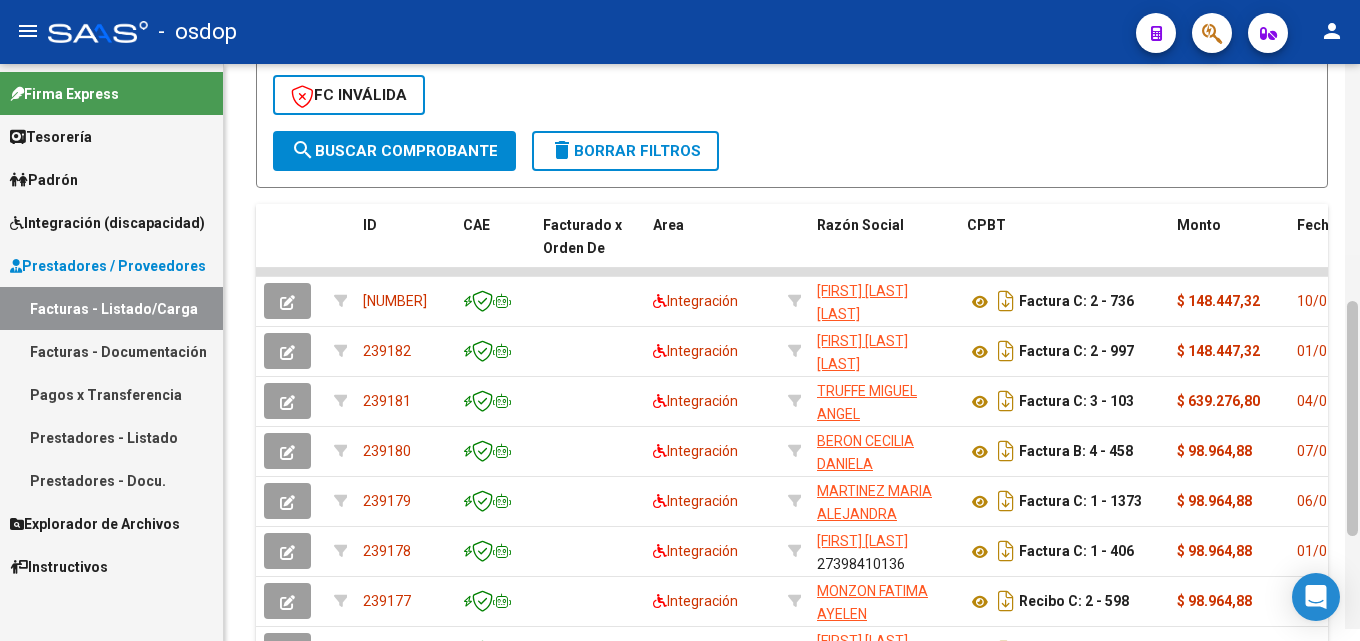scroll, scrollTop: 638, scrollLeft: 0, axis: vertical 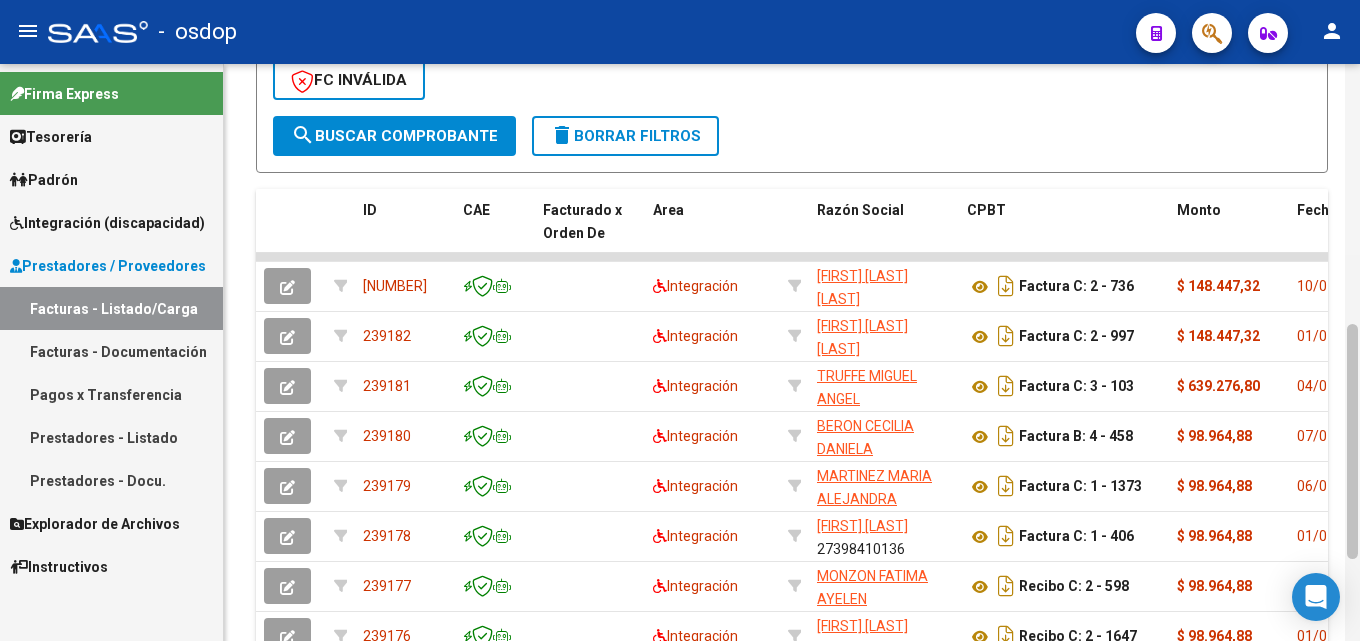 drag, startPoint x: 1351, startPoint y: 440, endPoint x: 1359, endPoint y: 359, distance: 81.394104 